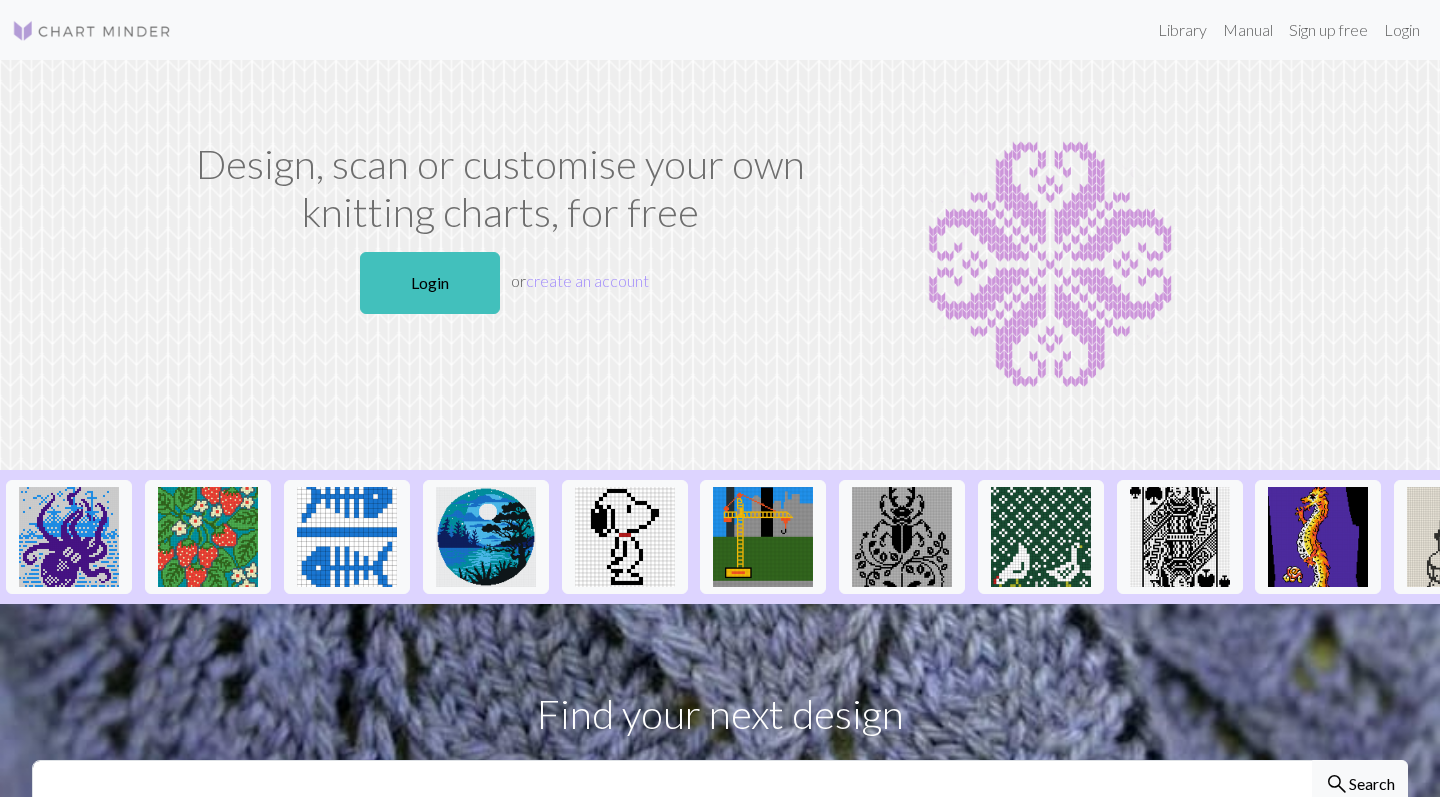 scroll, scrollTop: 0, scrollLeft: 0, axis: both 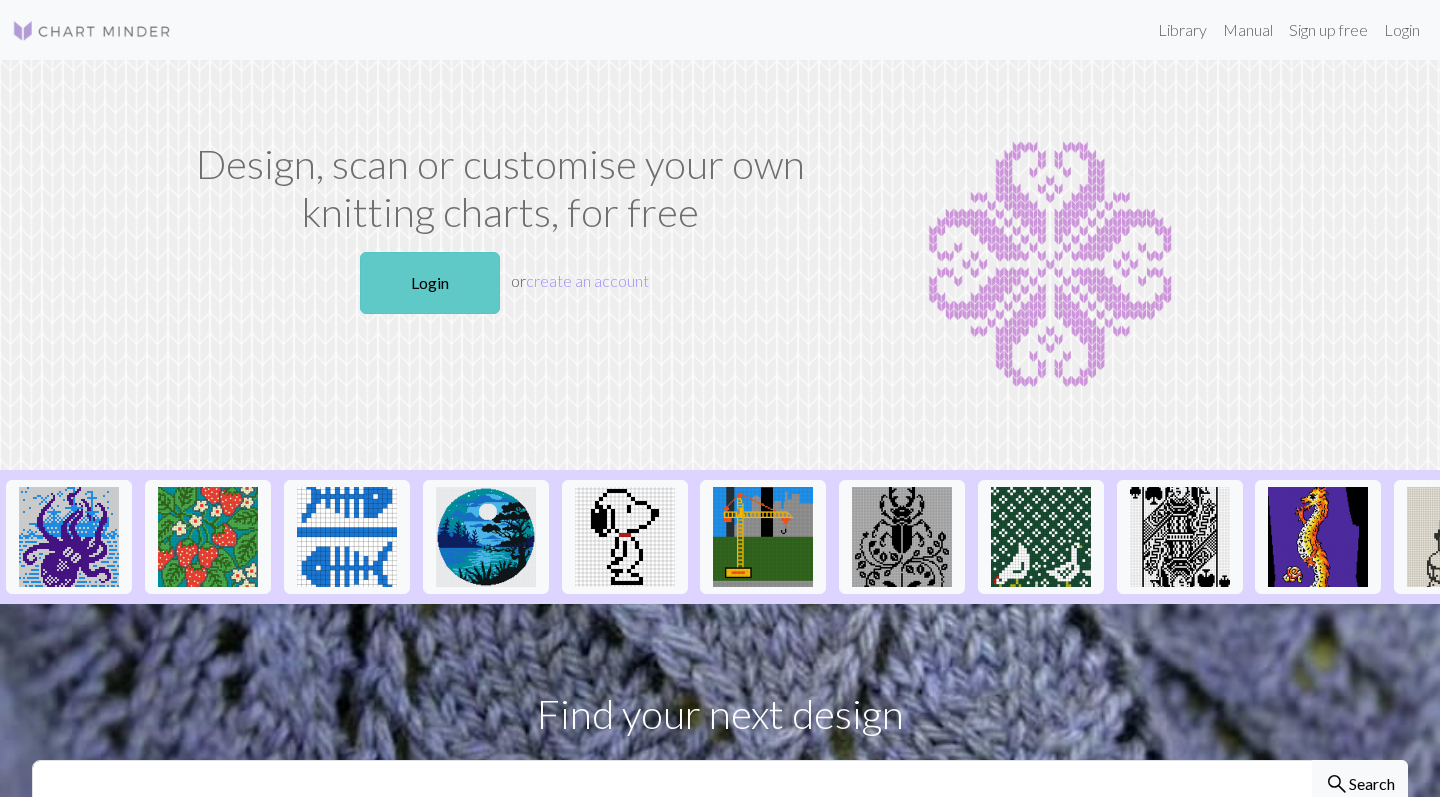 click on "Login" at bounding box center [430, 283] 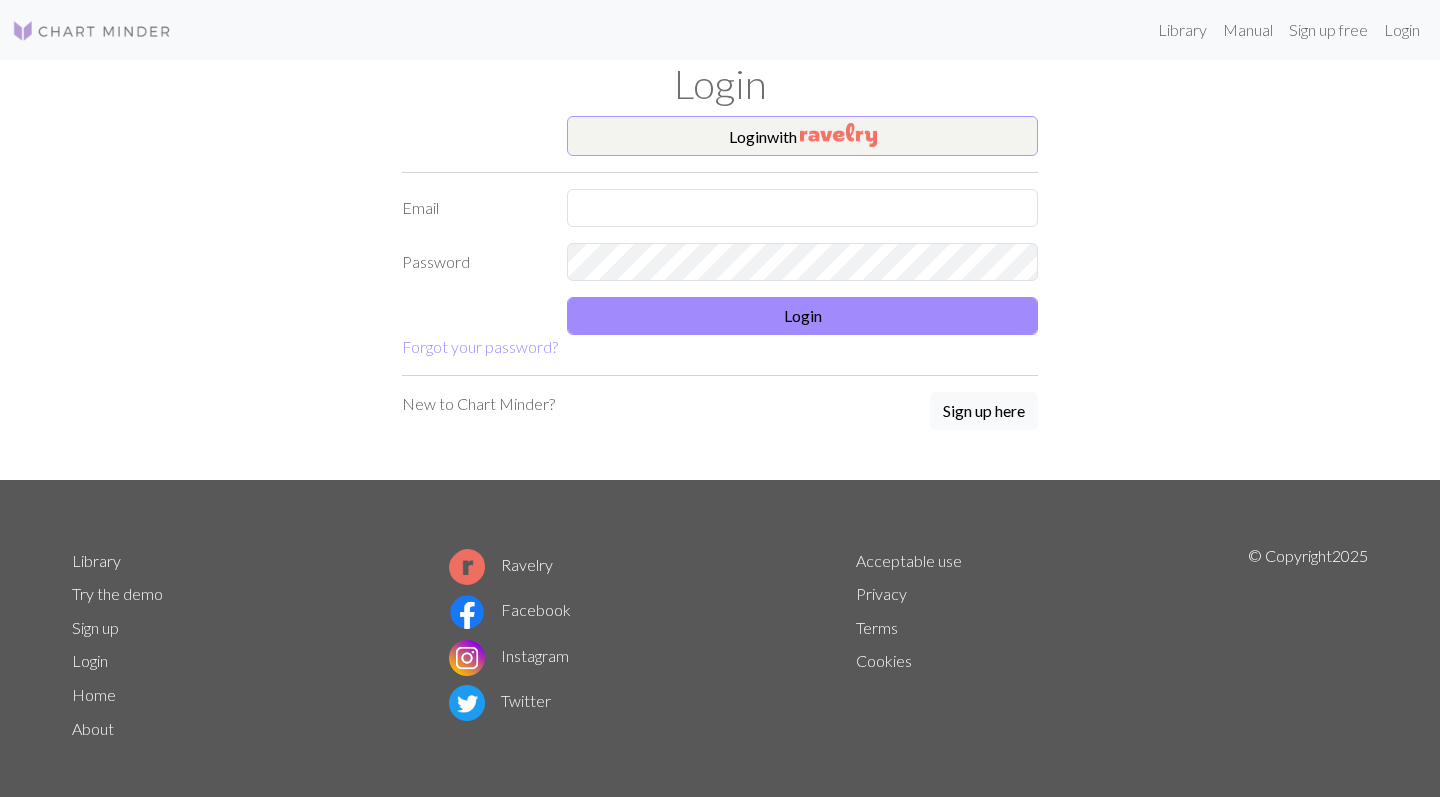 click on "Login  with" at bounding box center [802, 136] 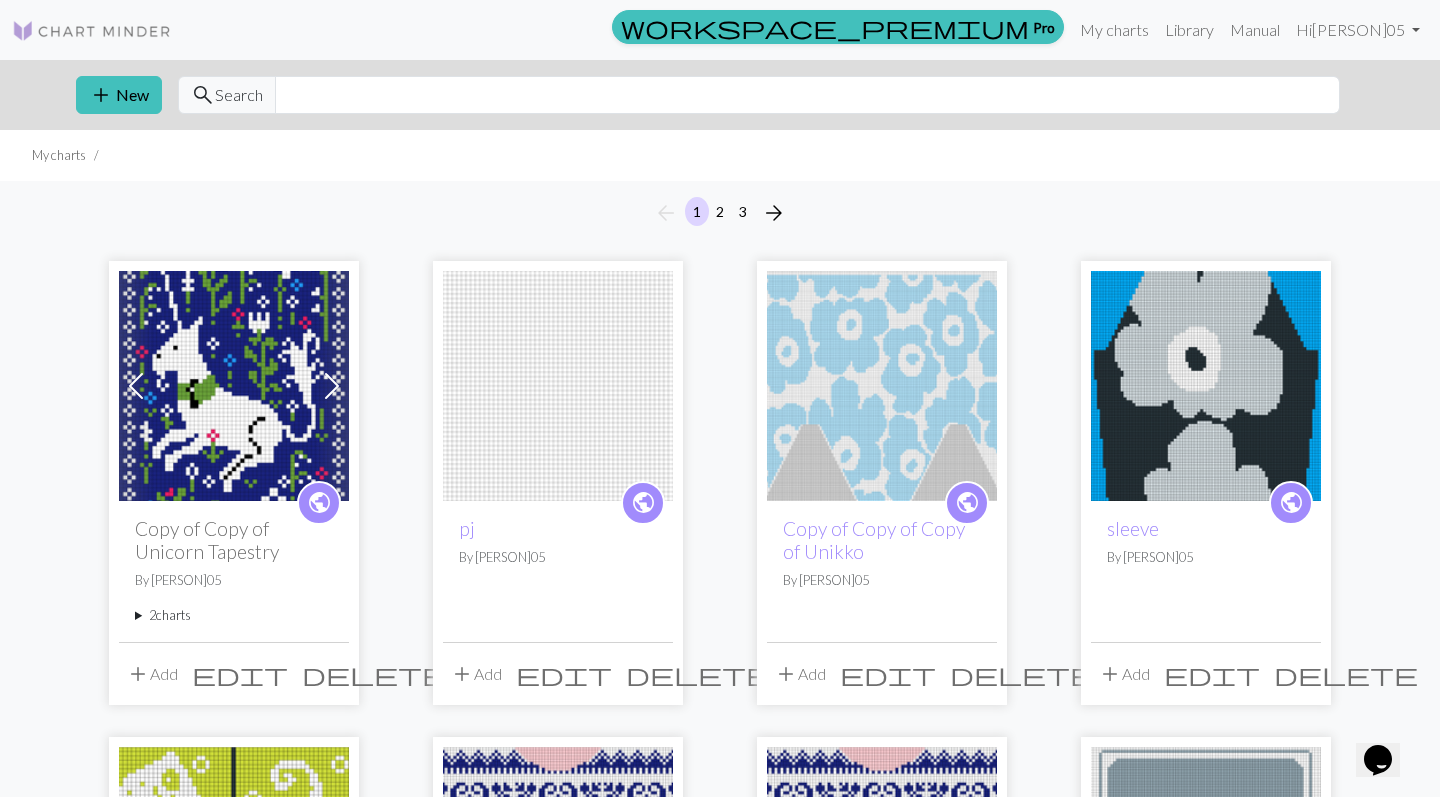 click at bounding box center (558, 386) 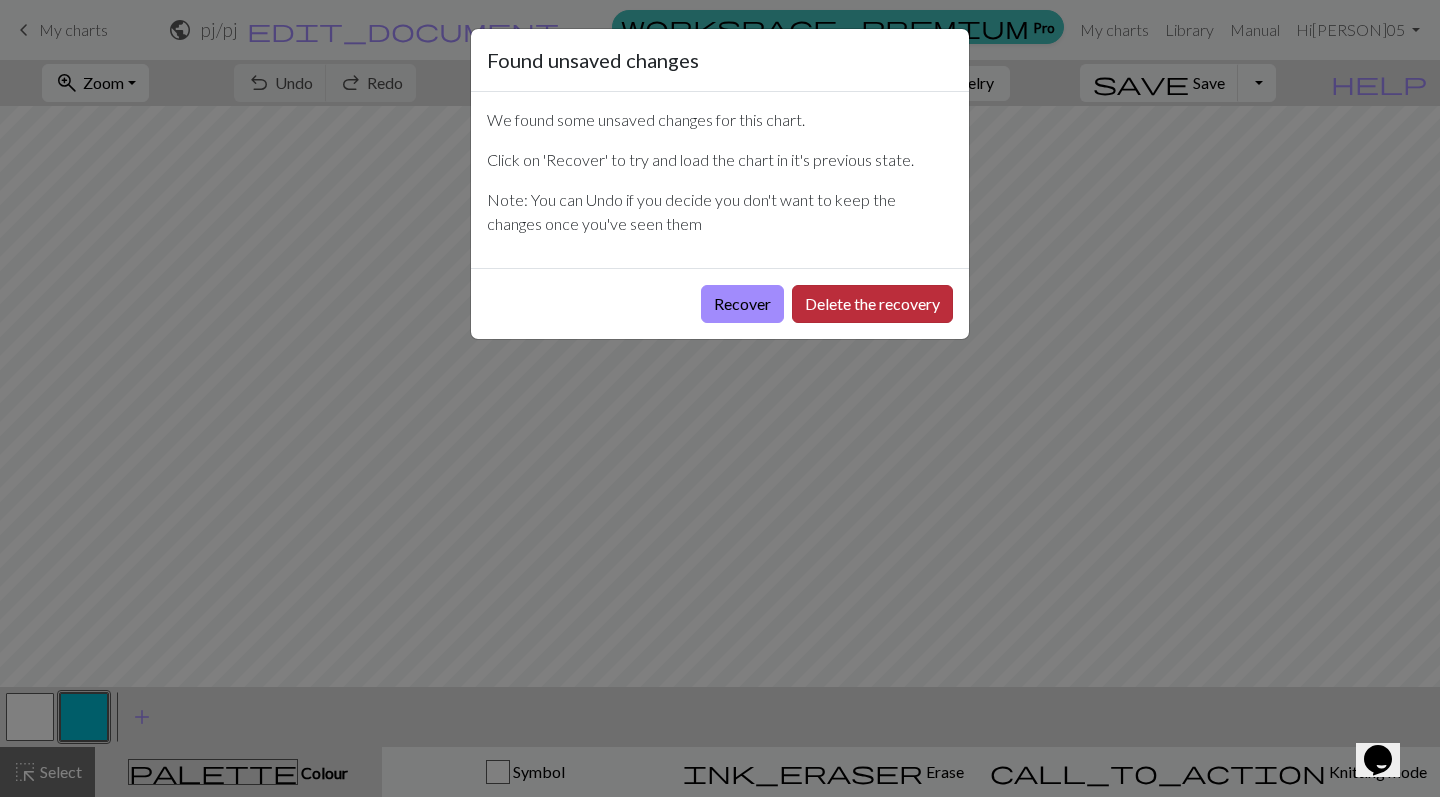 click on "Delete the recovery" at bounding box center (872, 304) 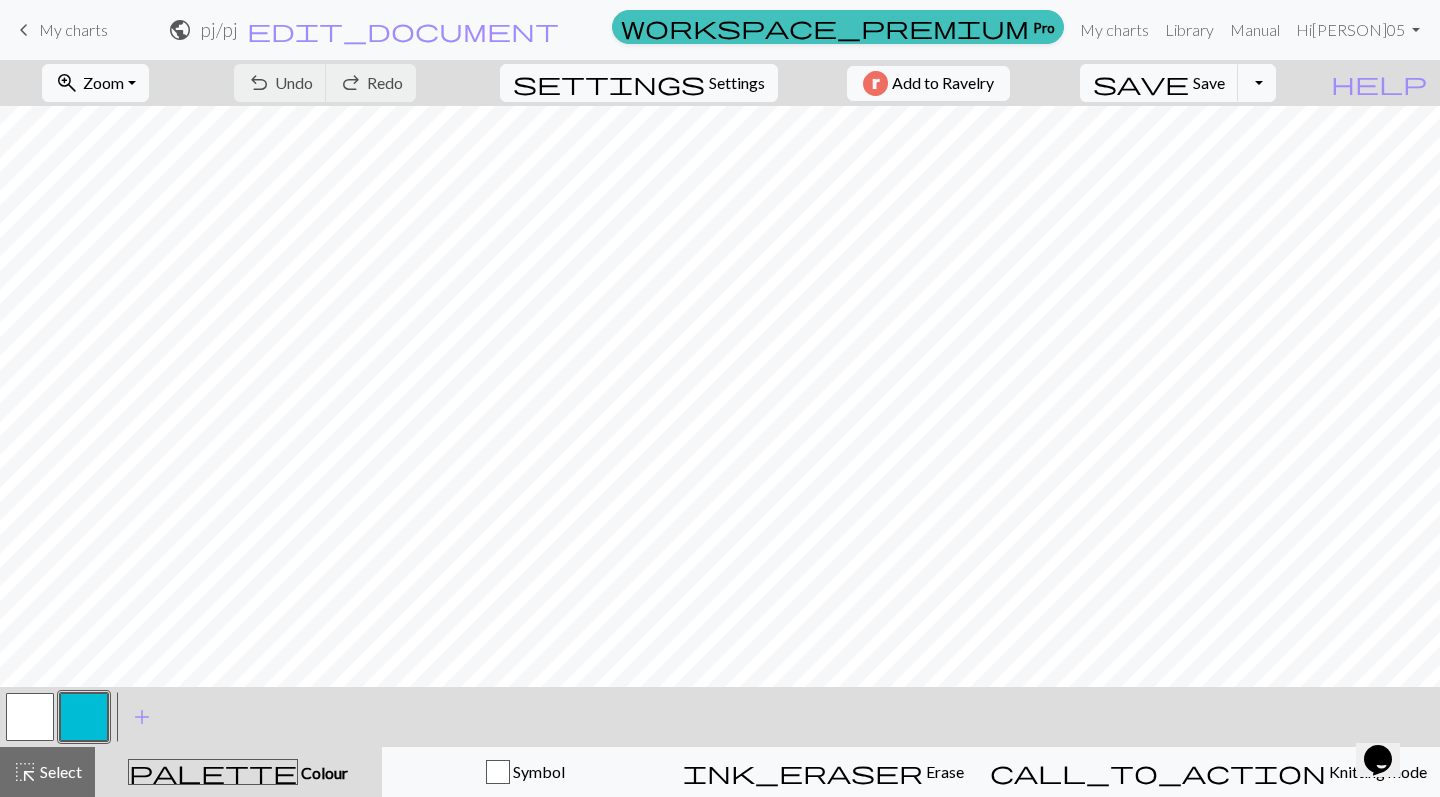 click on "My charts" at bounding box center [73, 29] 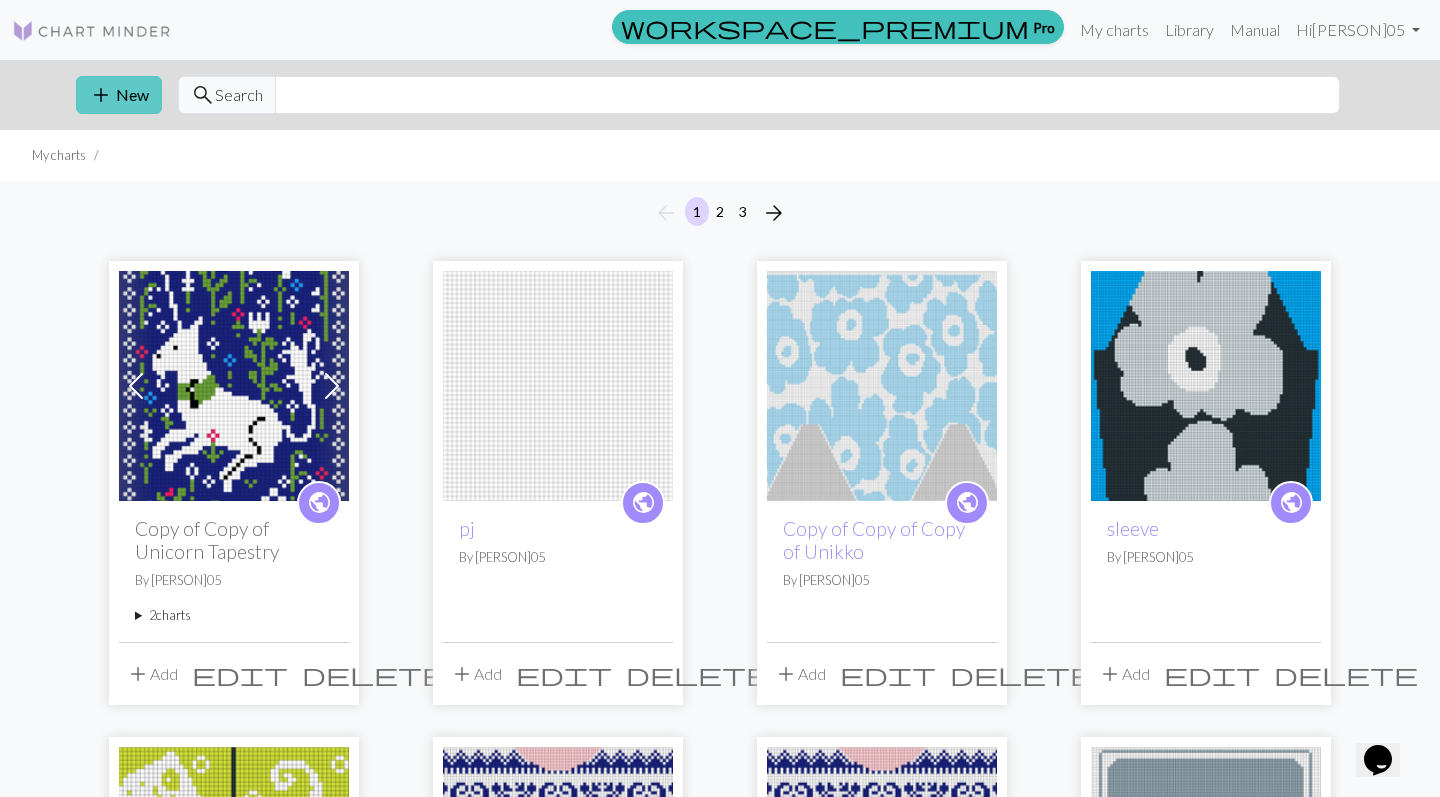 click on "add   New" at bounding box center (119, 95) 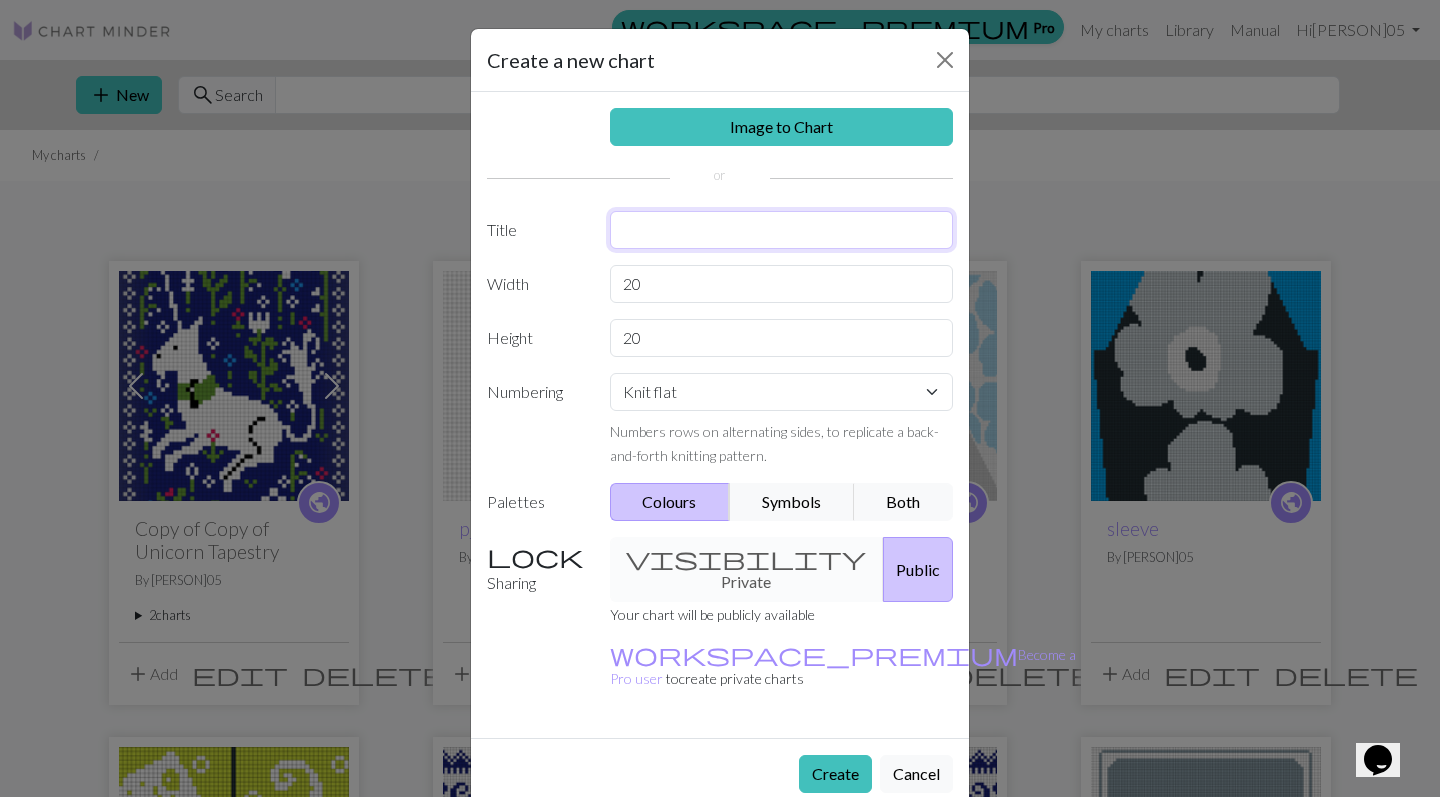 click at bounding box center [782, 230] 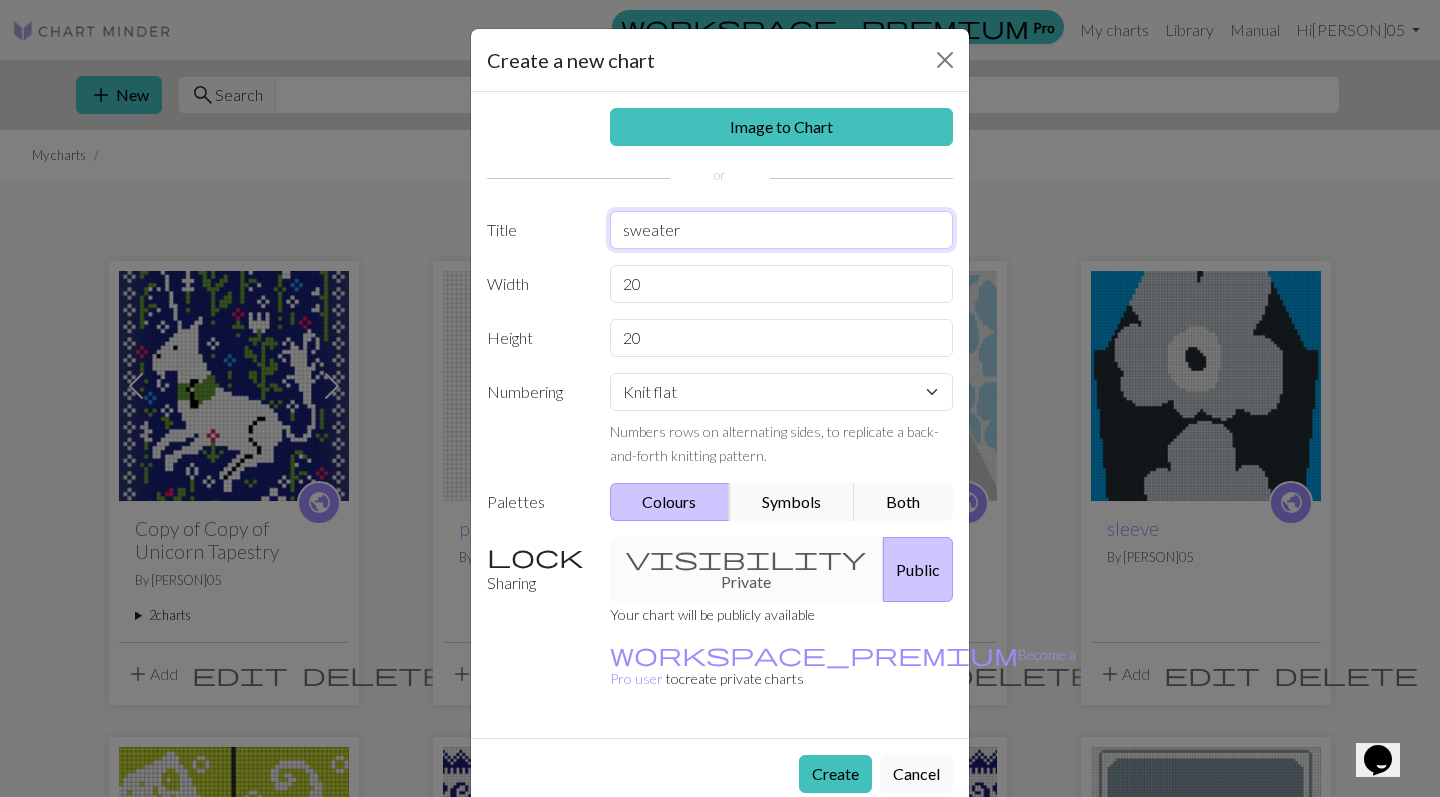 type on "sweater" 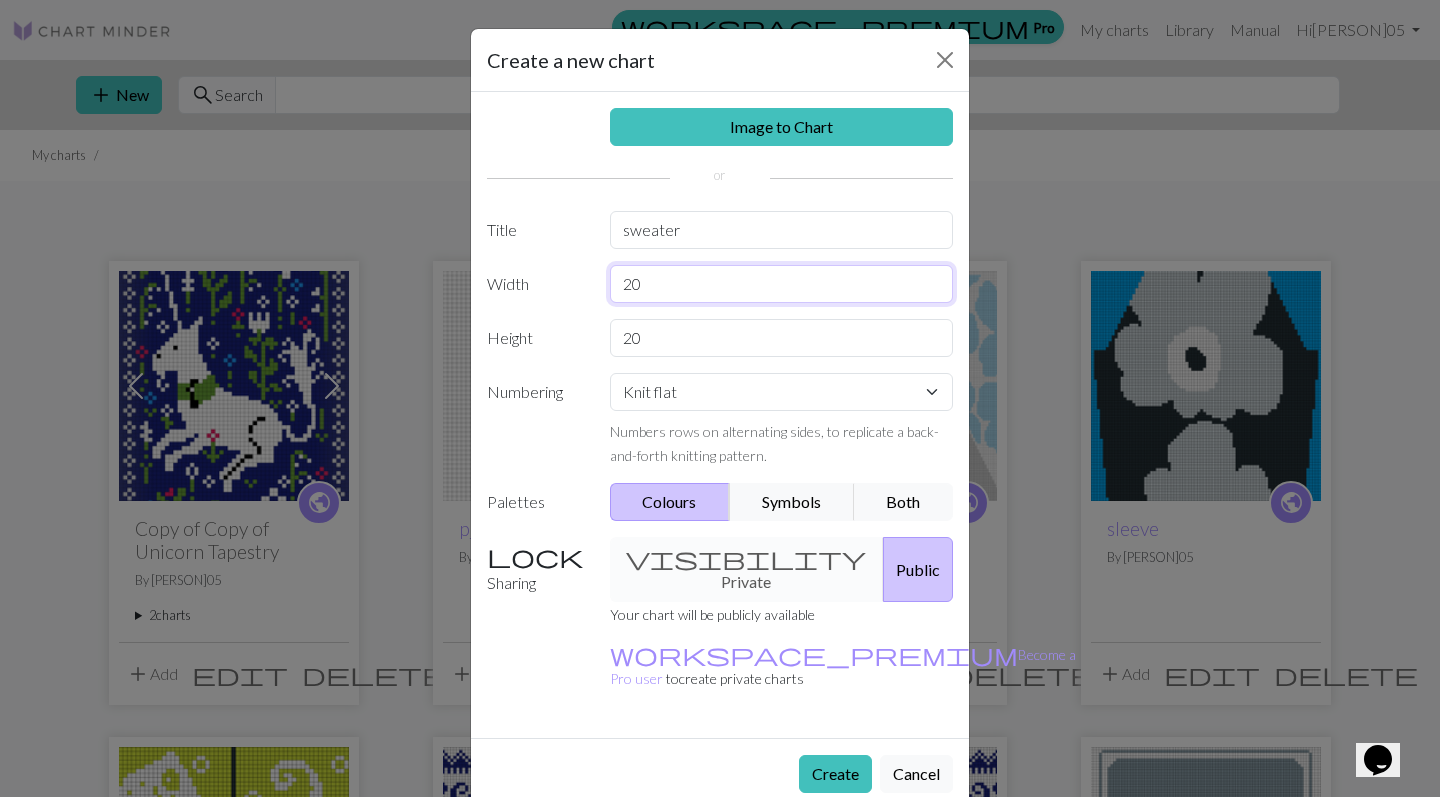drag, startPoint x: 705, startPoint y: 295, endPoint x: 558, endPoint y: 256, distance: 152.0855 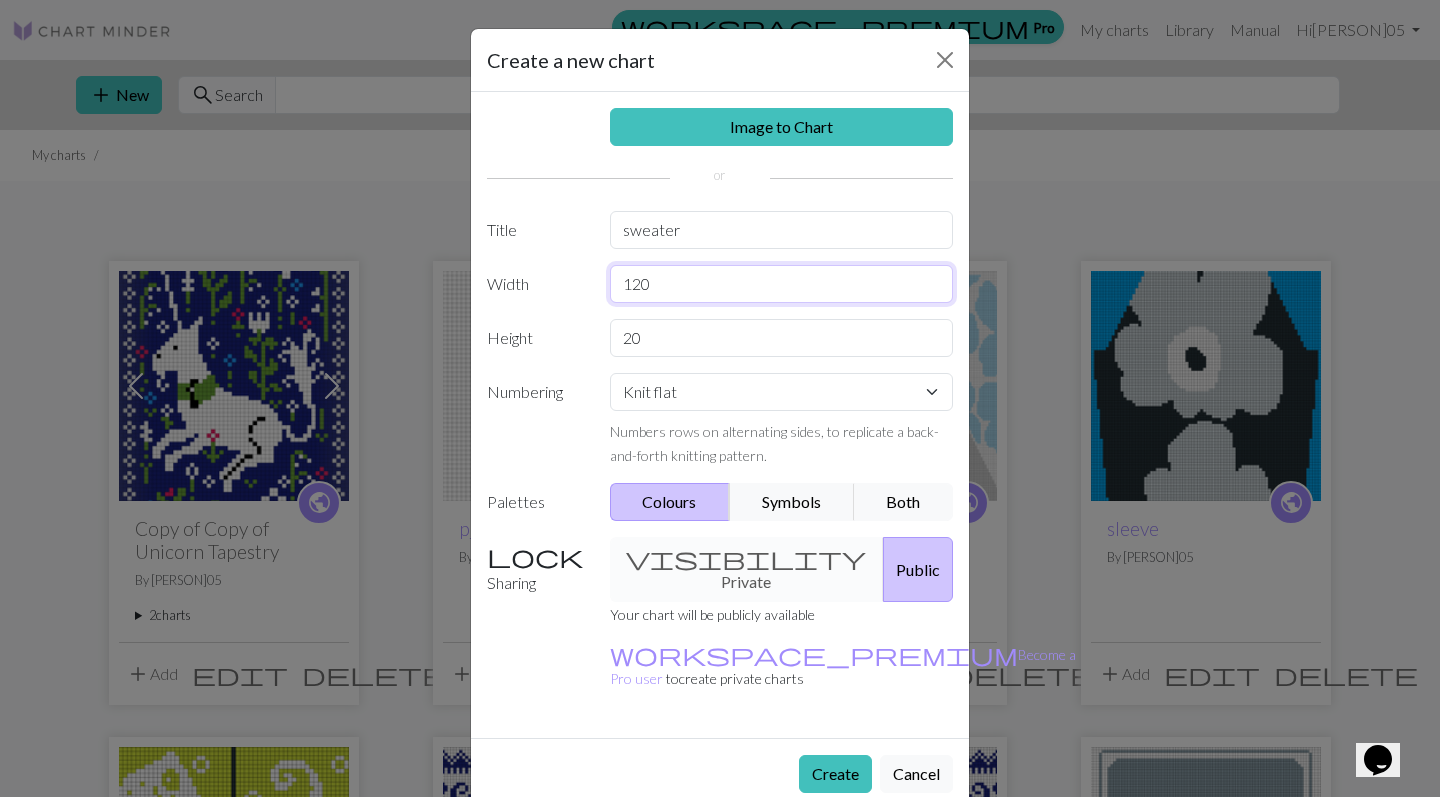 type on "120" 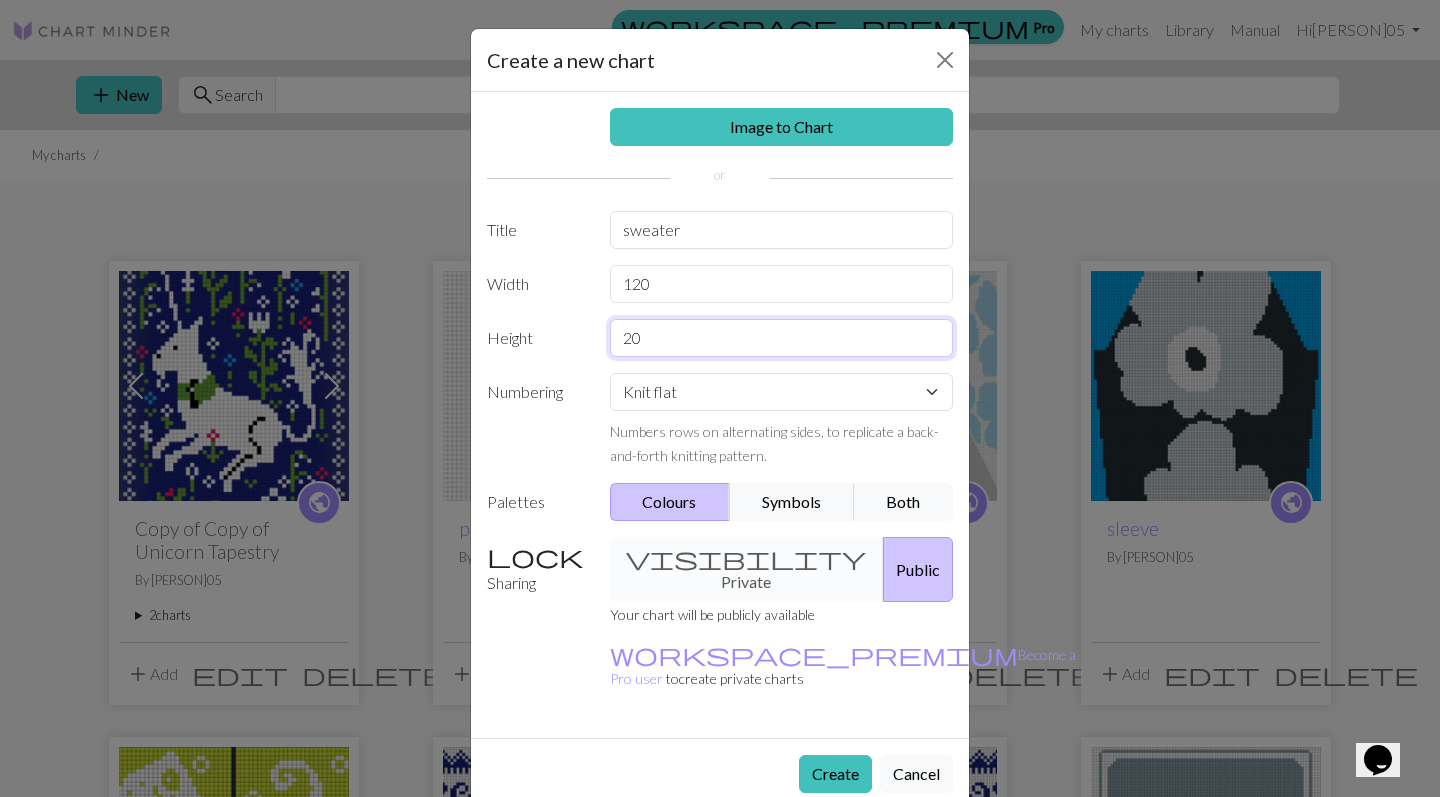 drag, startPoint x: 665, startPoint y: 344, endPoint x: 259, endPoint y: 258, distance: 415.00842 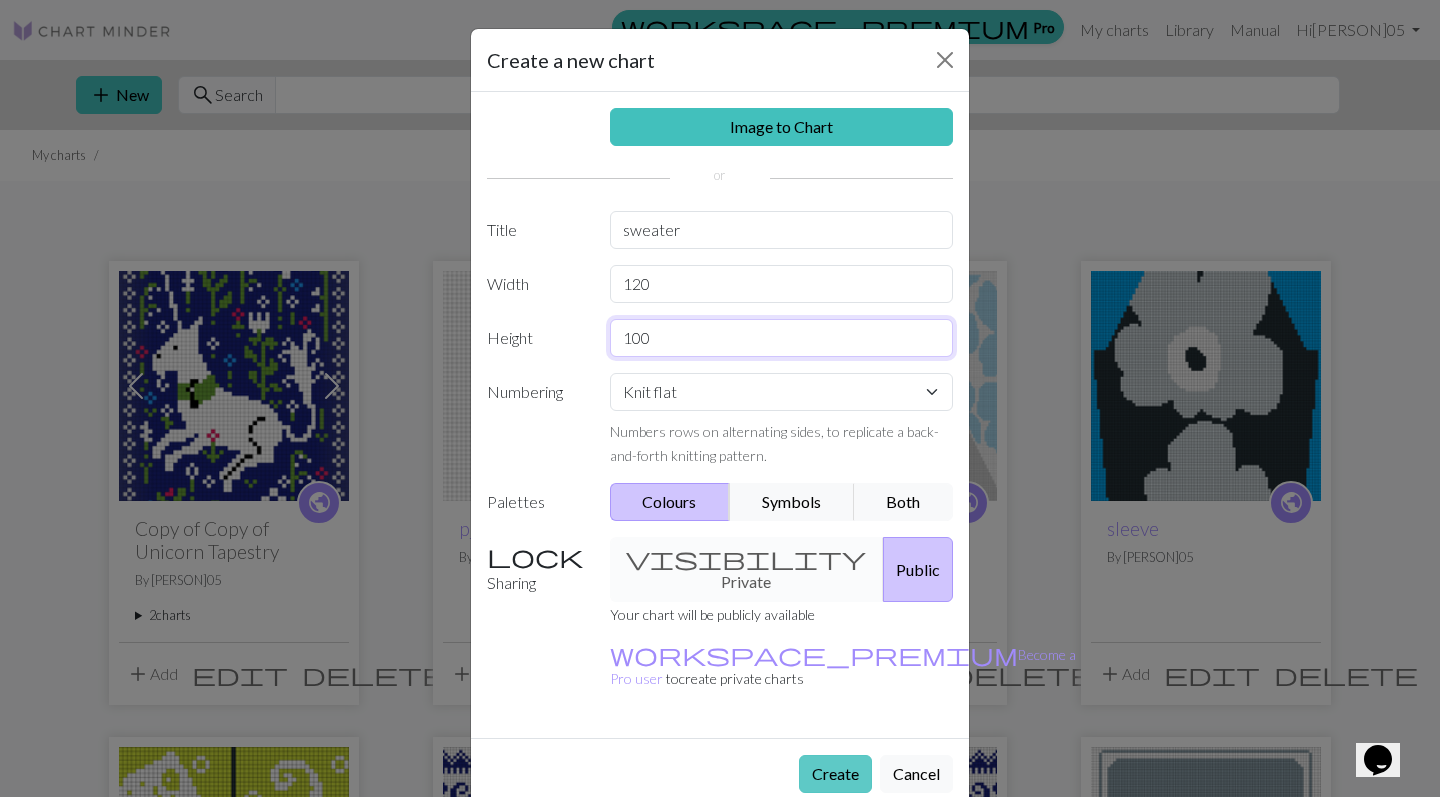 type on "100" 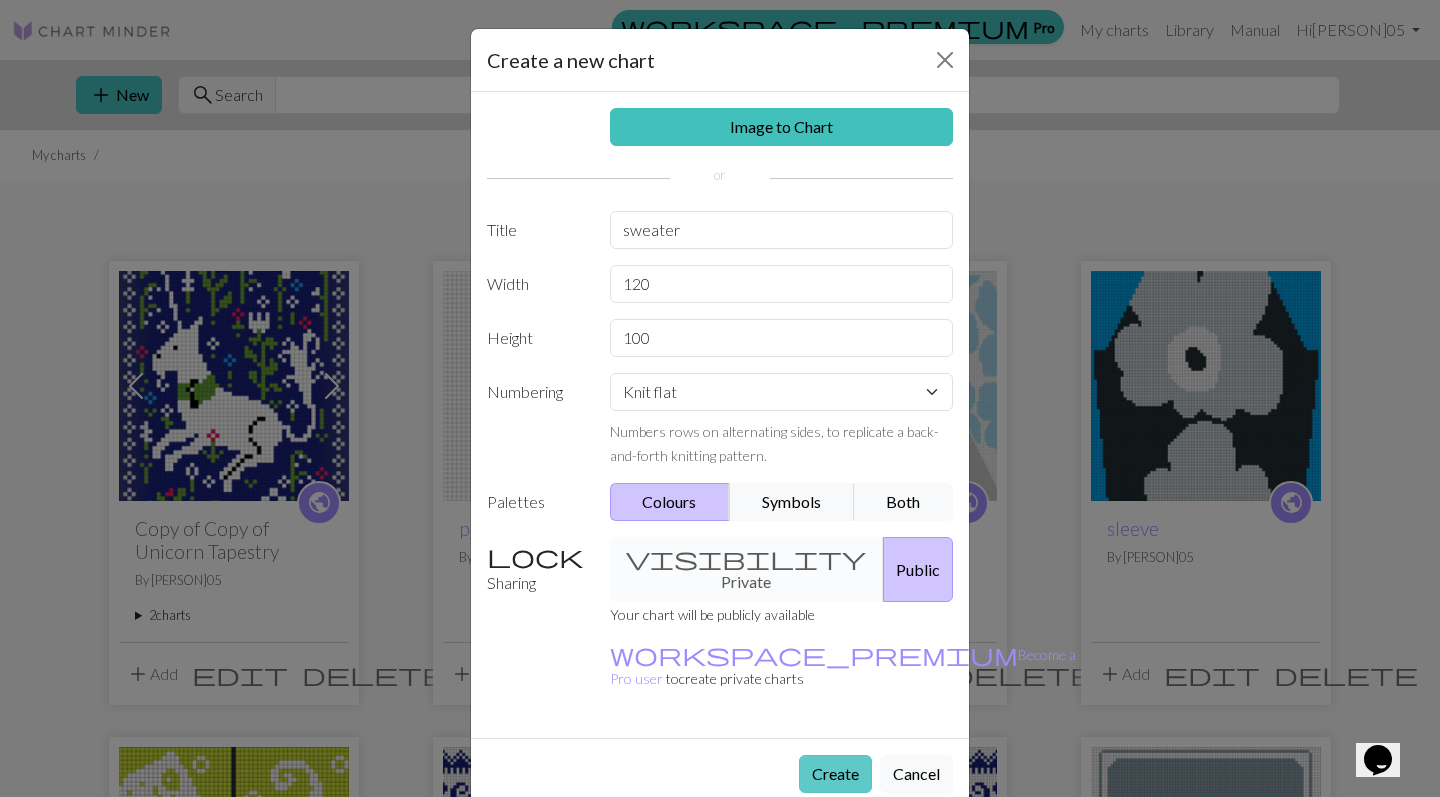 click on "Create" at bounding box center [835, 774] 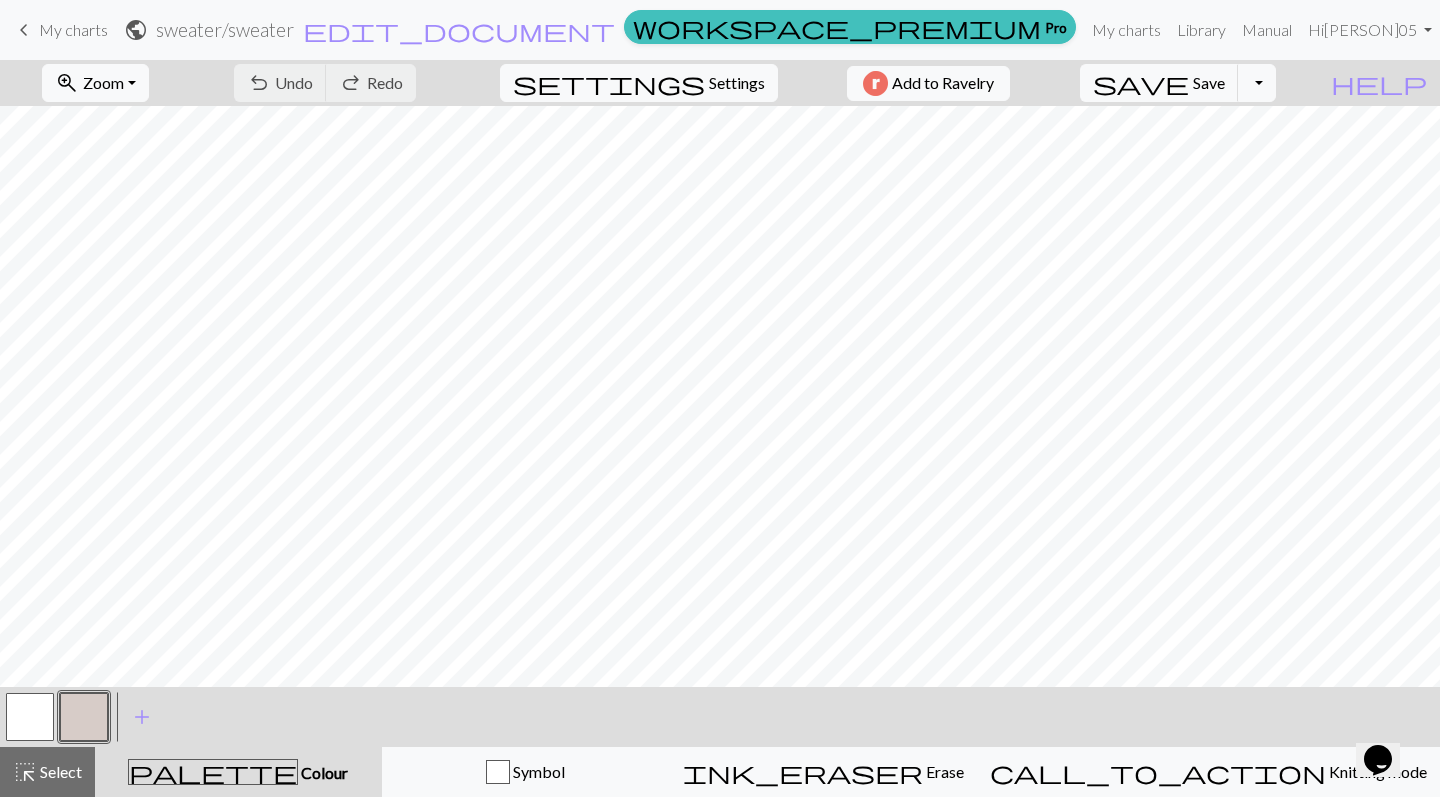 scroll, scrollTop: 1509, scrollLeft: 1863, axis: both 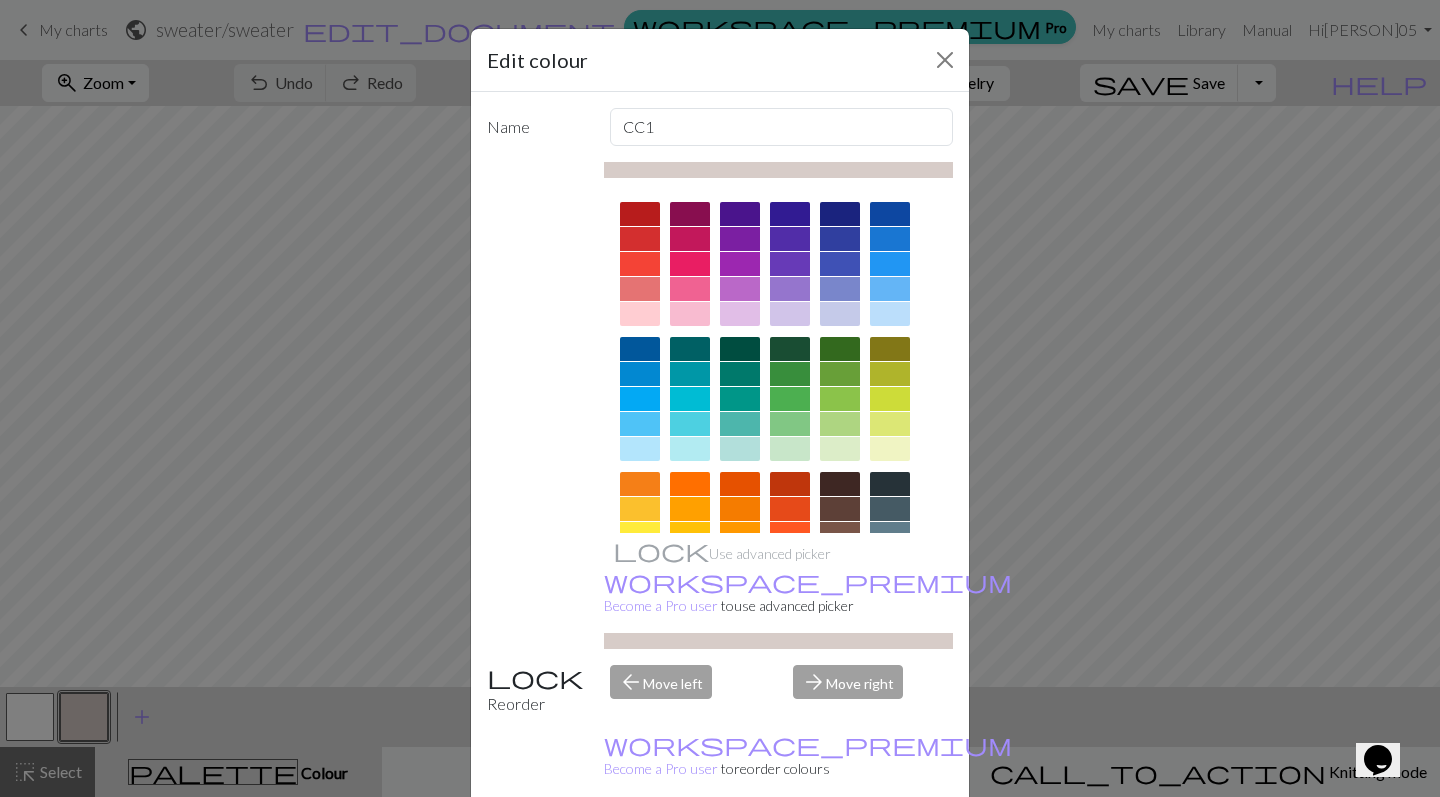 click at bounding box center [840, 424] 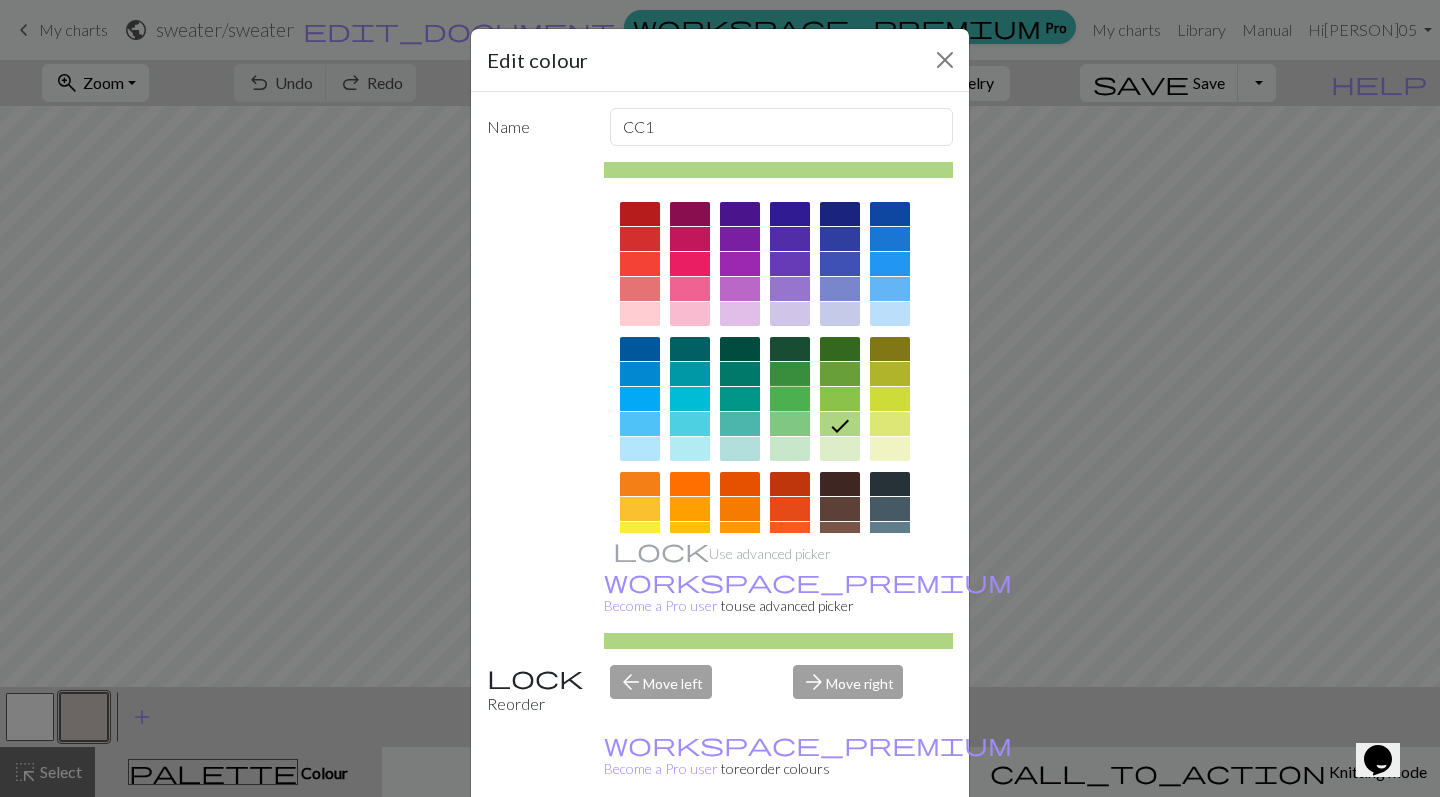 click at bounding box center (790, 399) 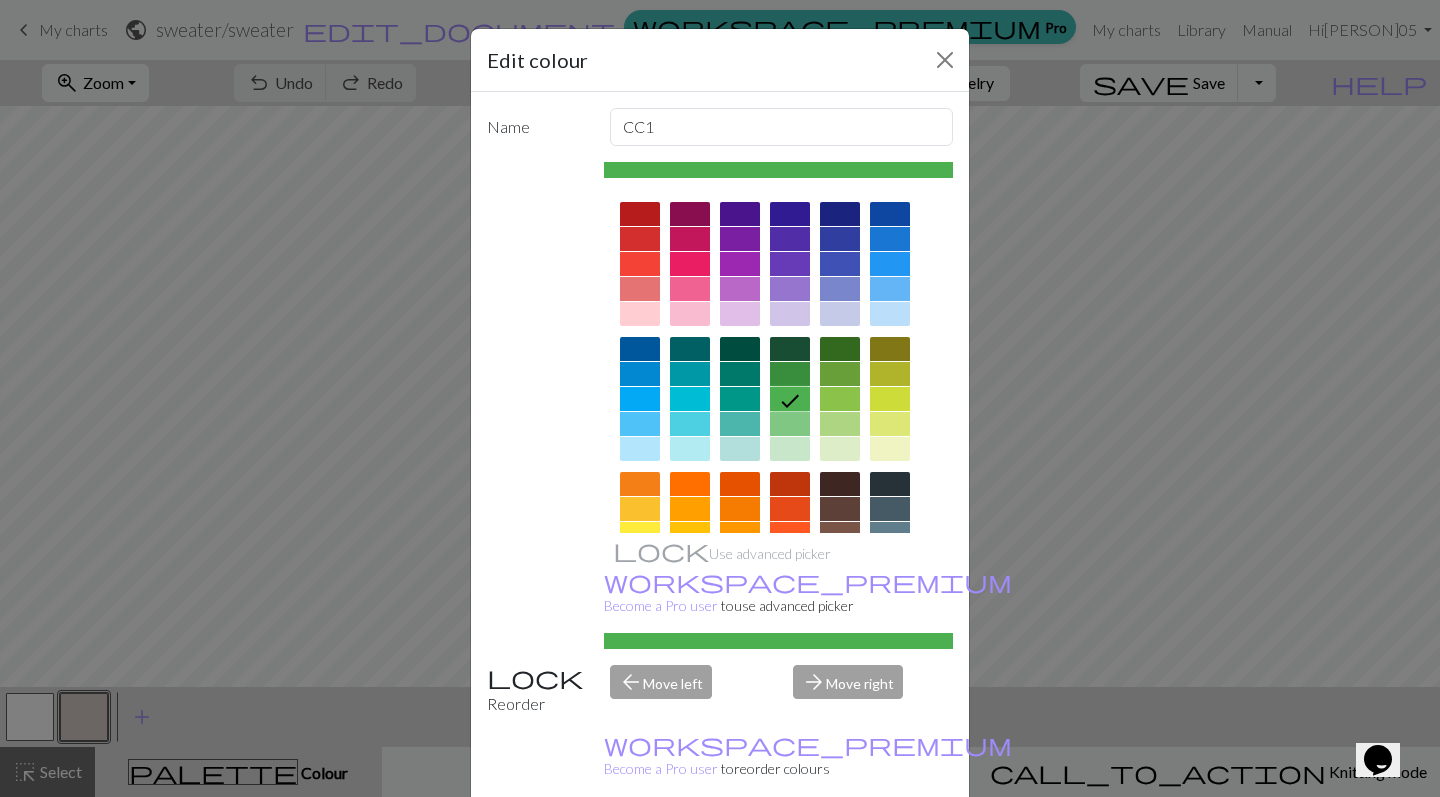 click on "Done" at bounding box center [840, 848] 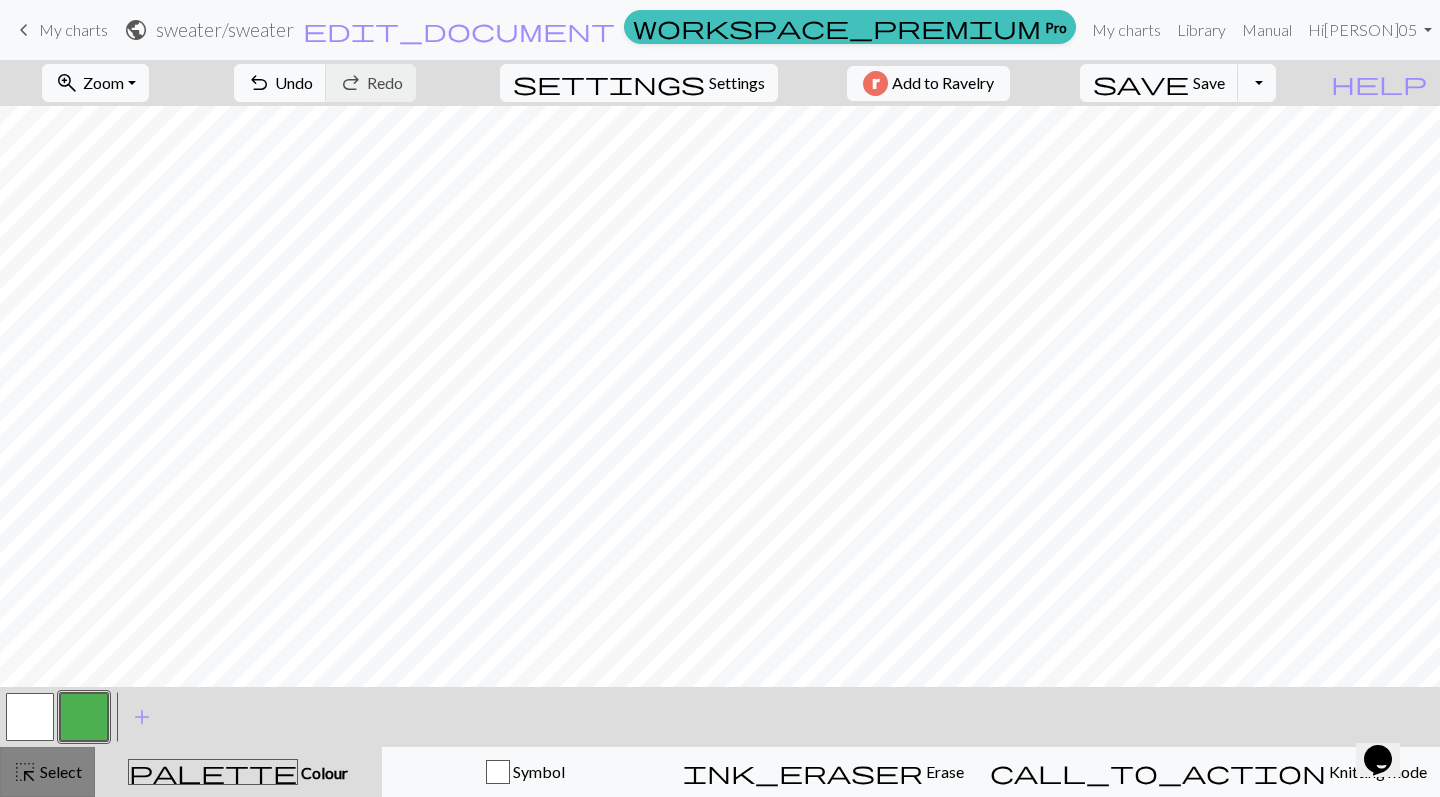 click on "Select" at bounding box center (59, 771) 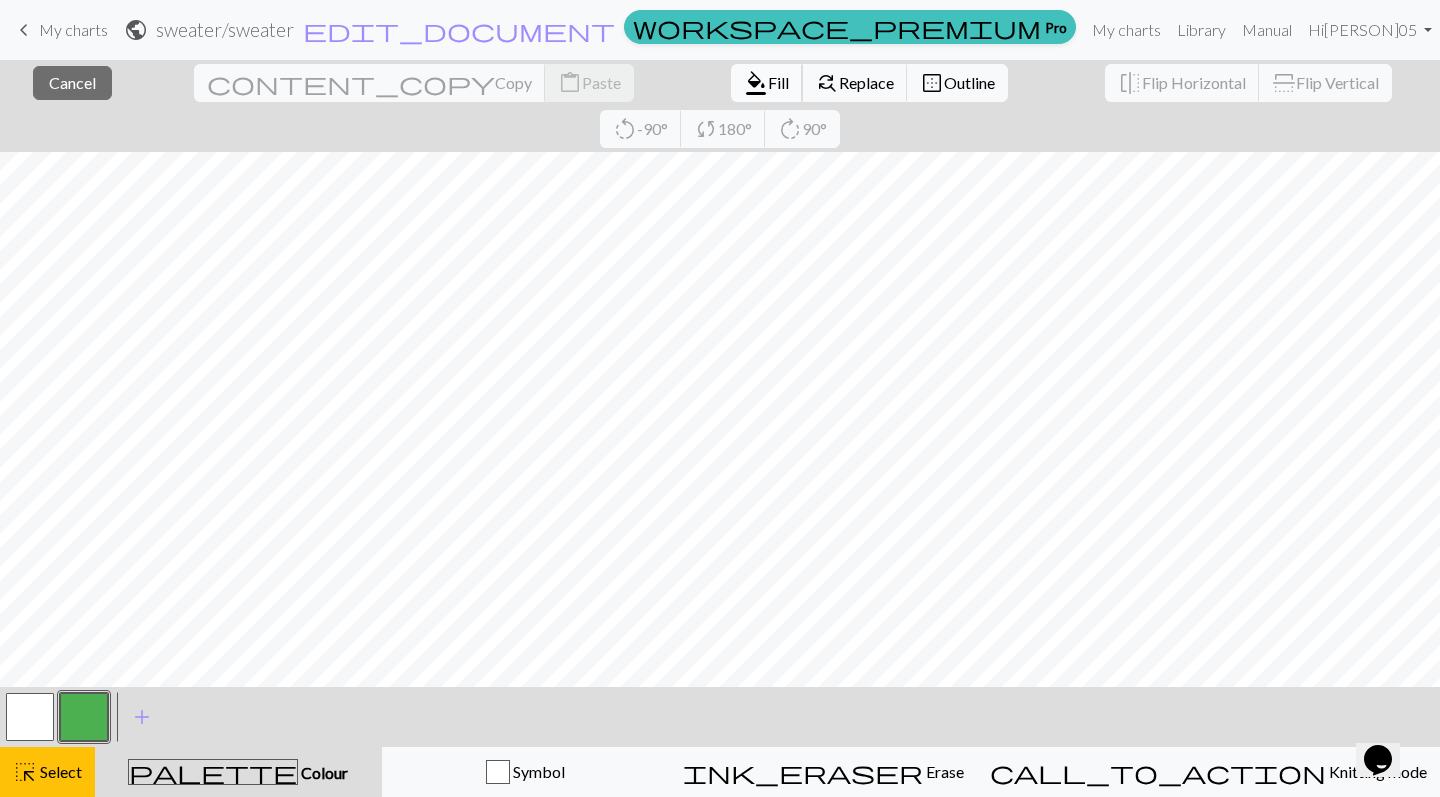 click on "format_color_fill  Fill" at bounding box center [767, 83] 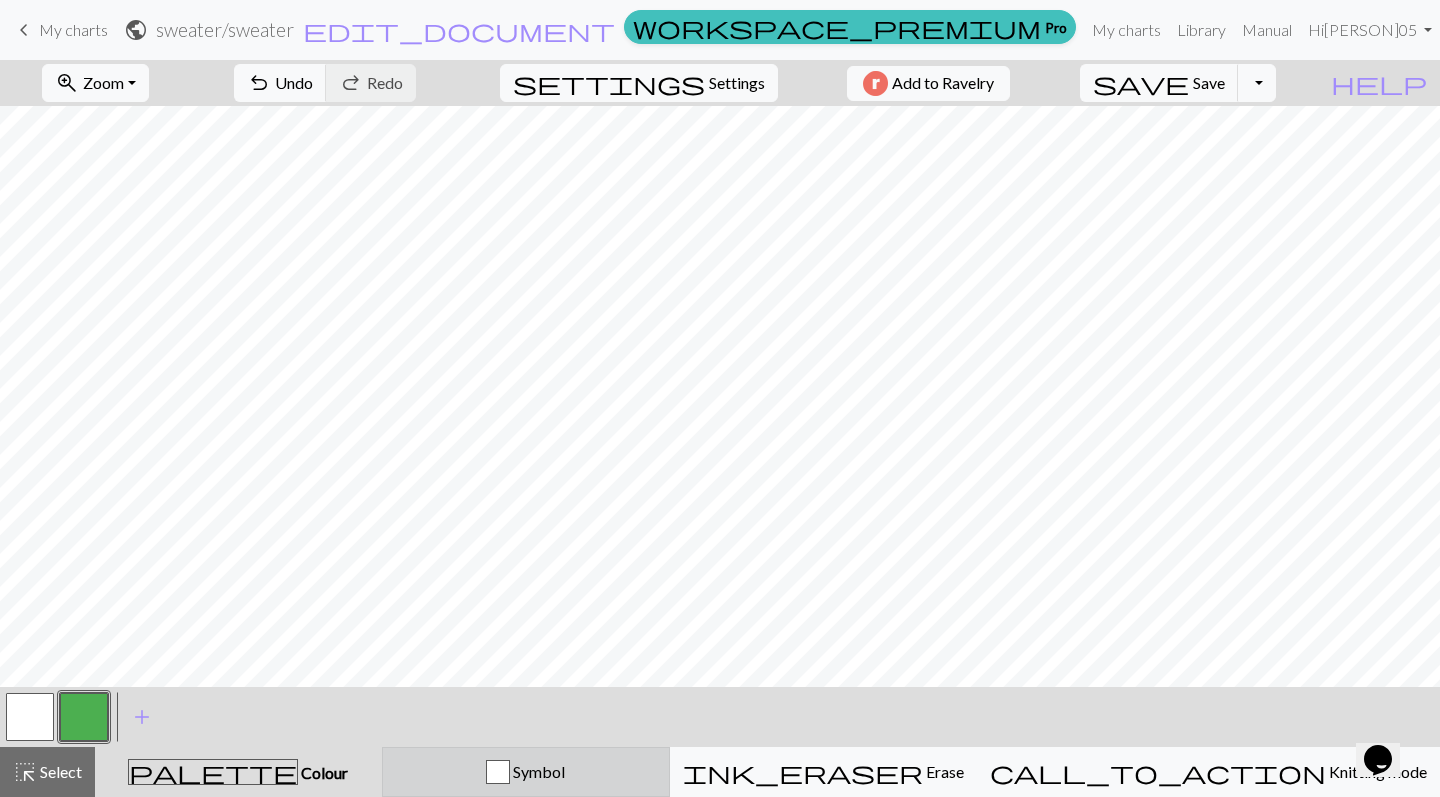 click on "Symbol" at bounding box center [526, 772] 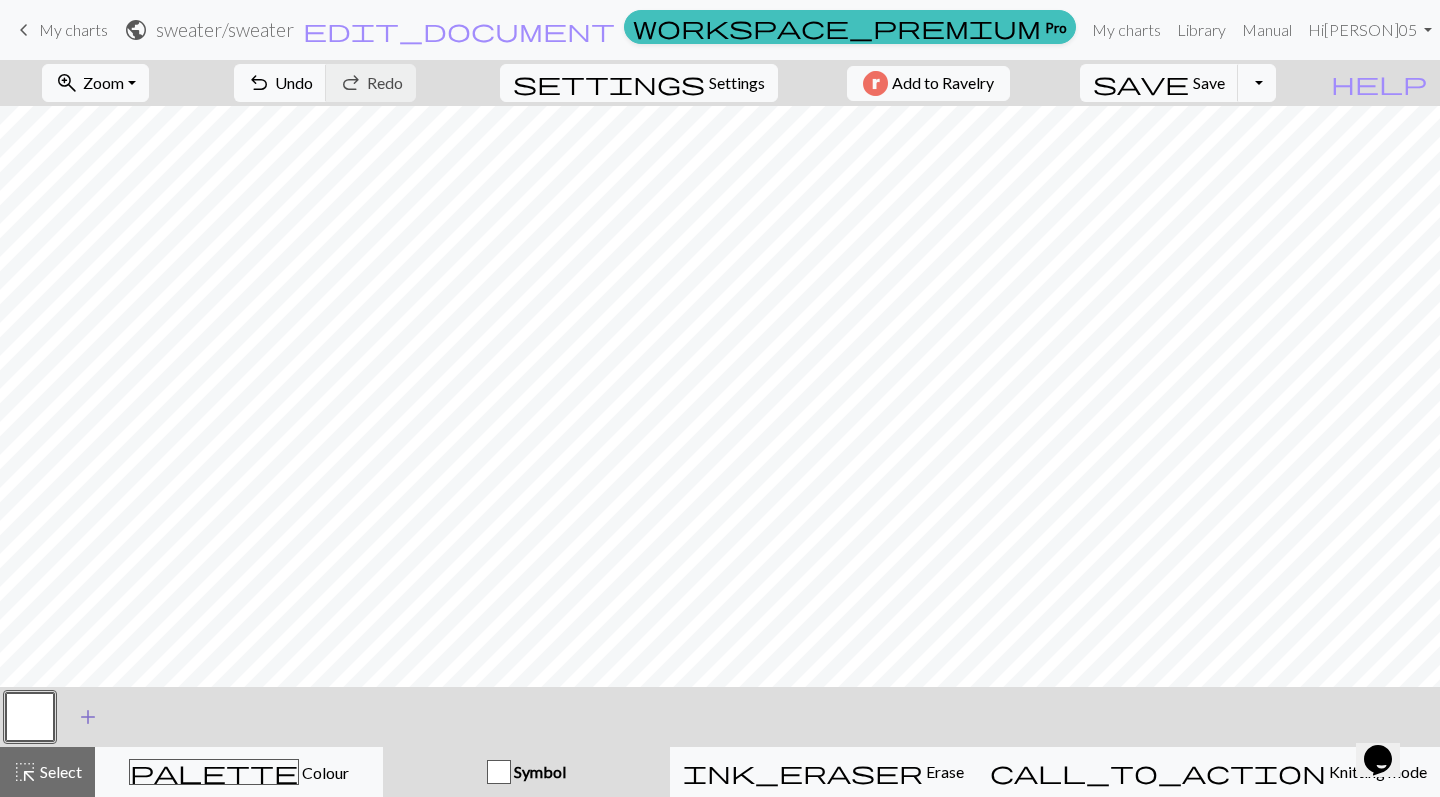 click on "add" at bounding box center [88, 717] 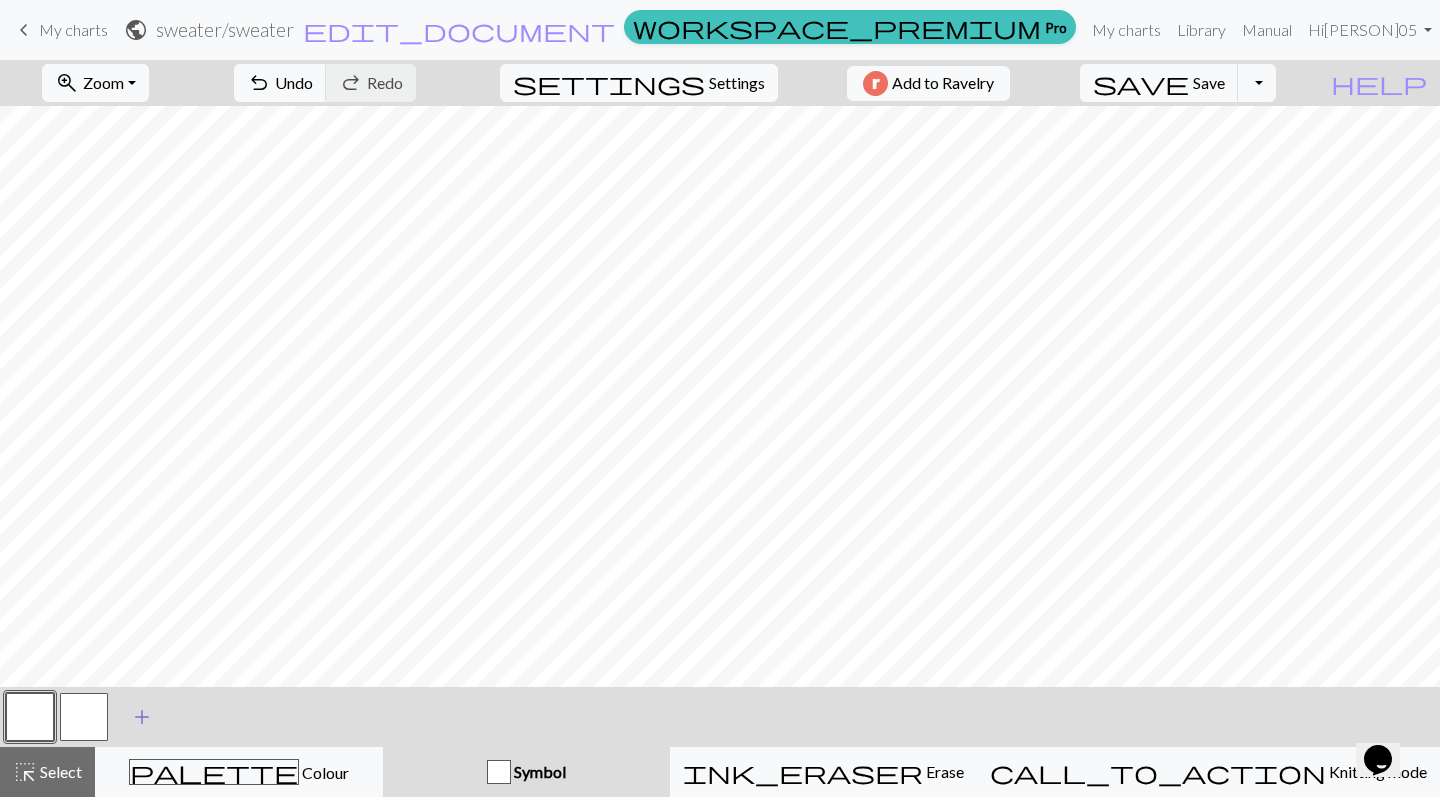 click at bounding box center (84, 717) 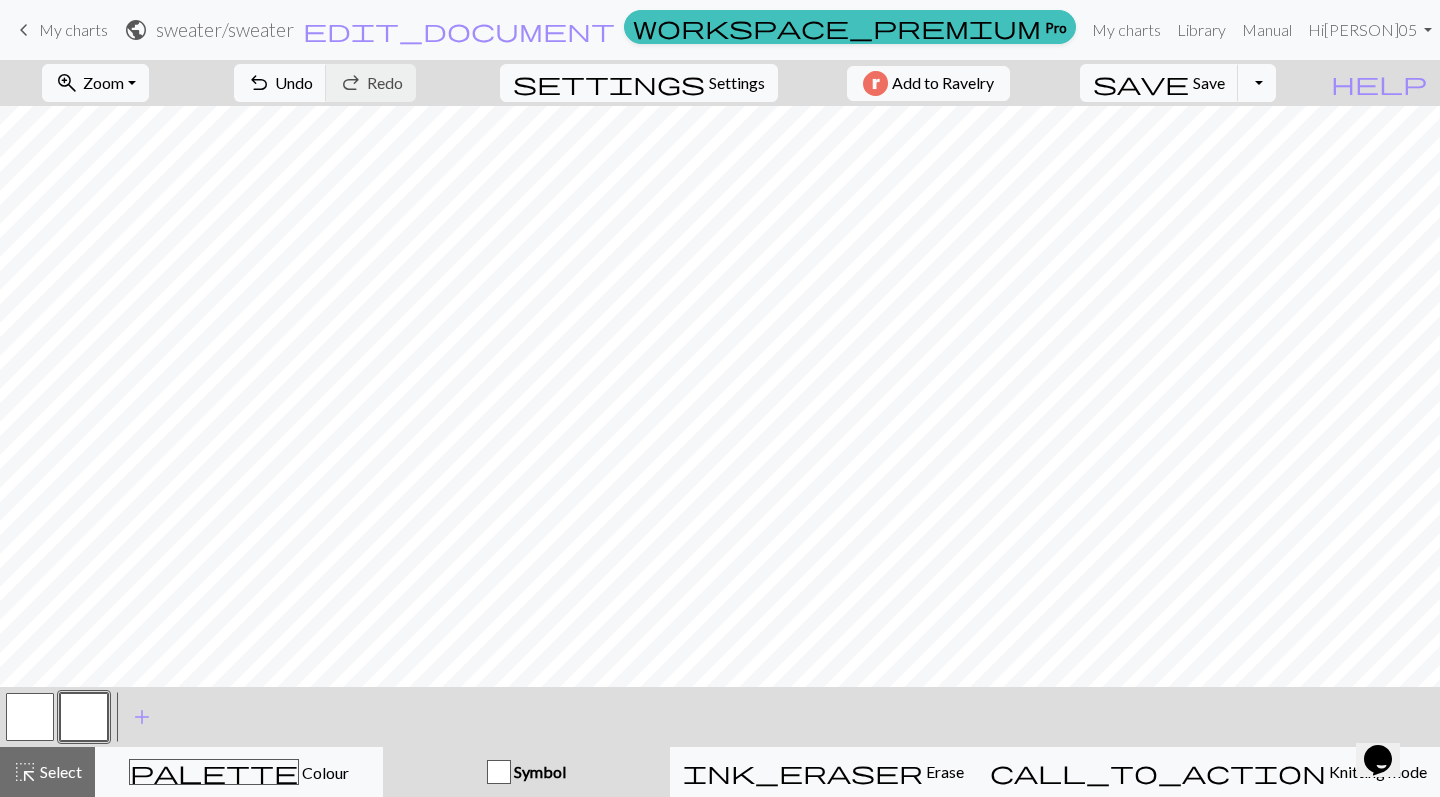 click at bounding box center (84, 717) 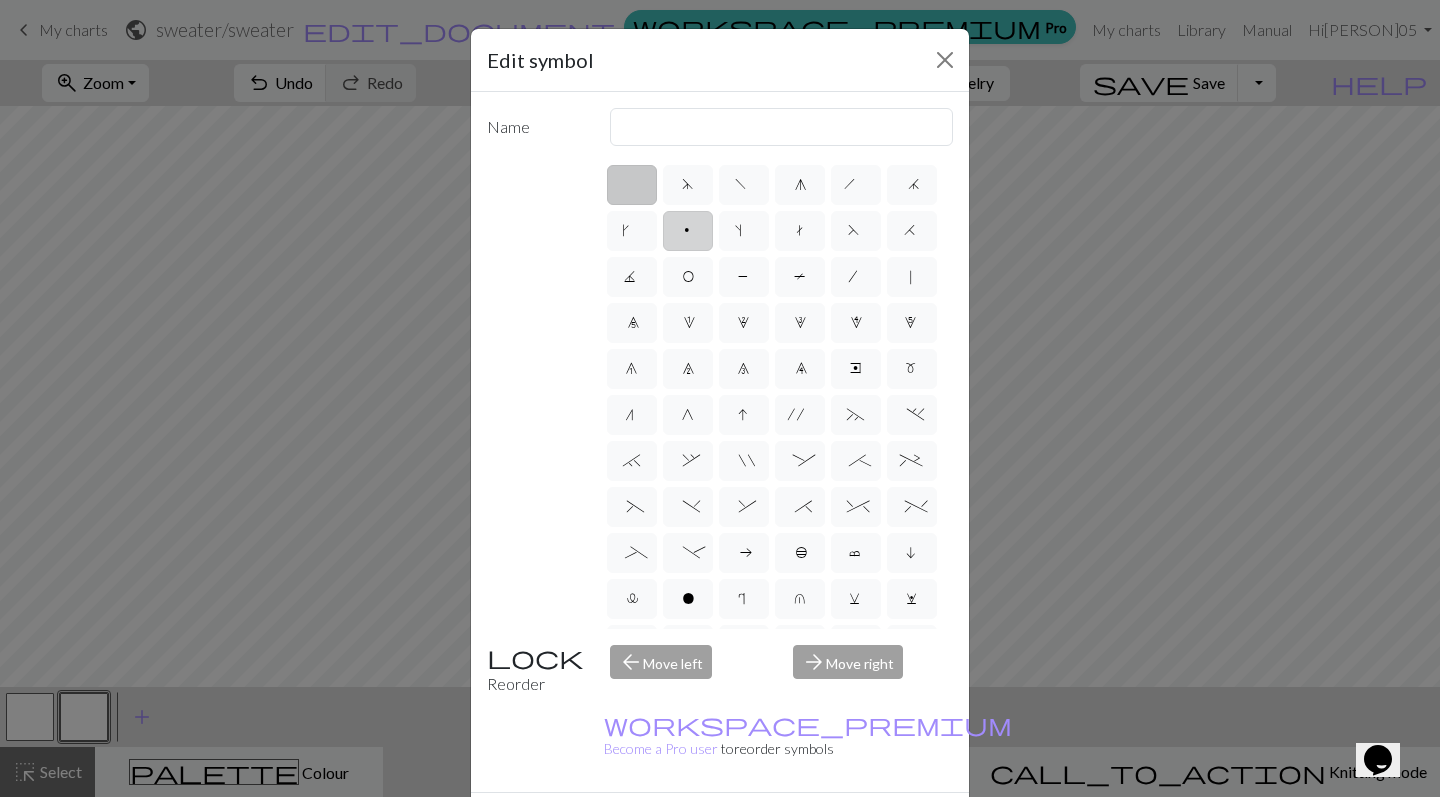 click on "p" at bounding box center [688, 231] 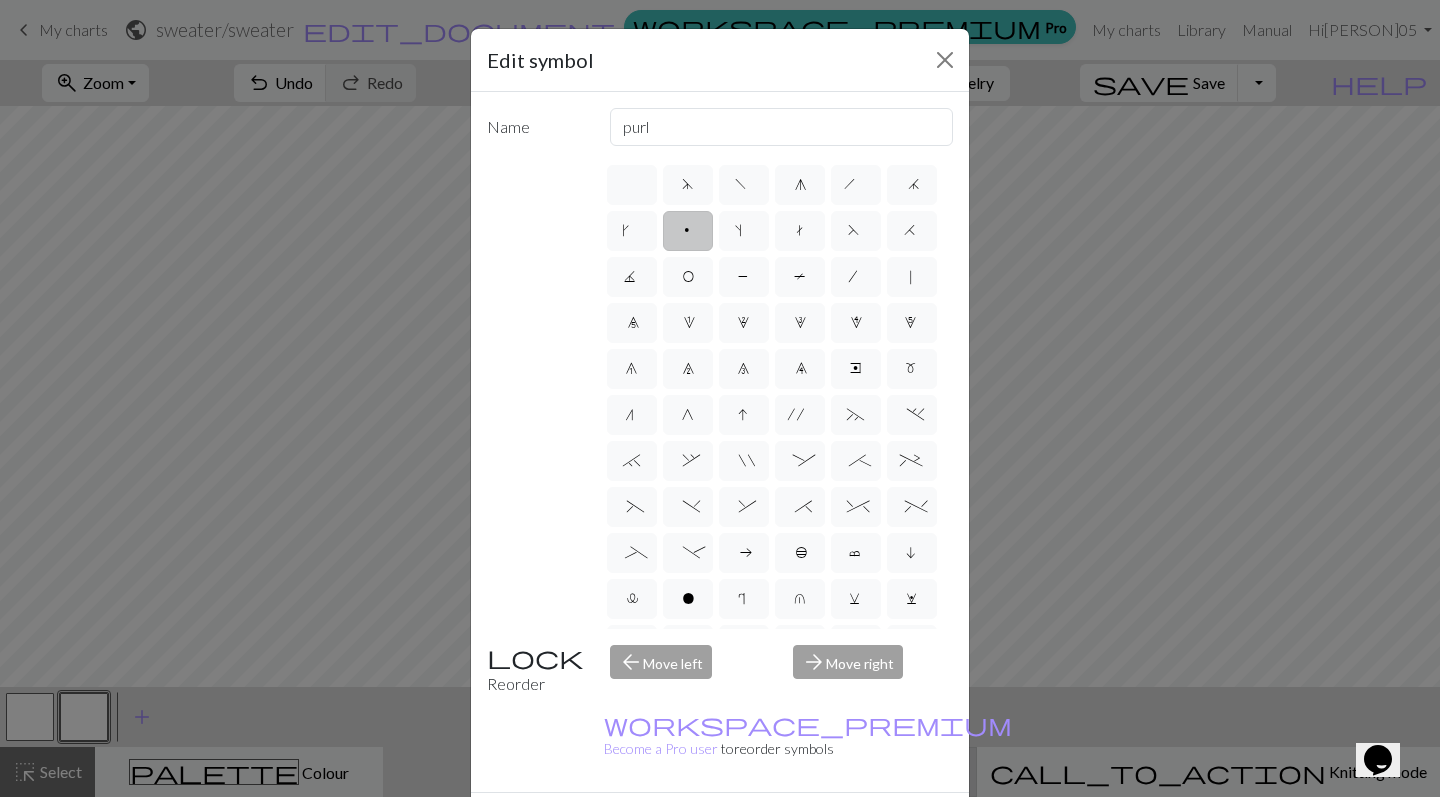 click on "Done" at bounding box center (840, 828) 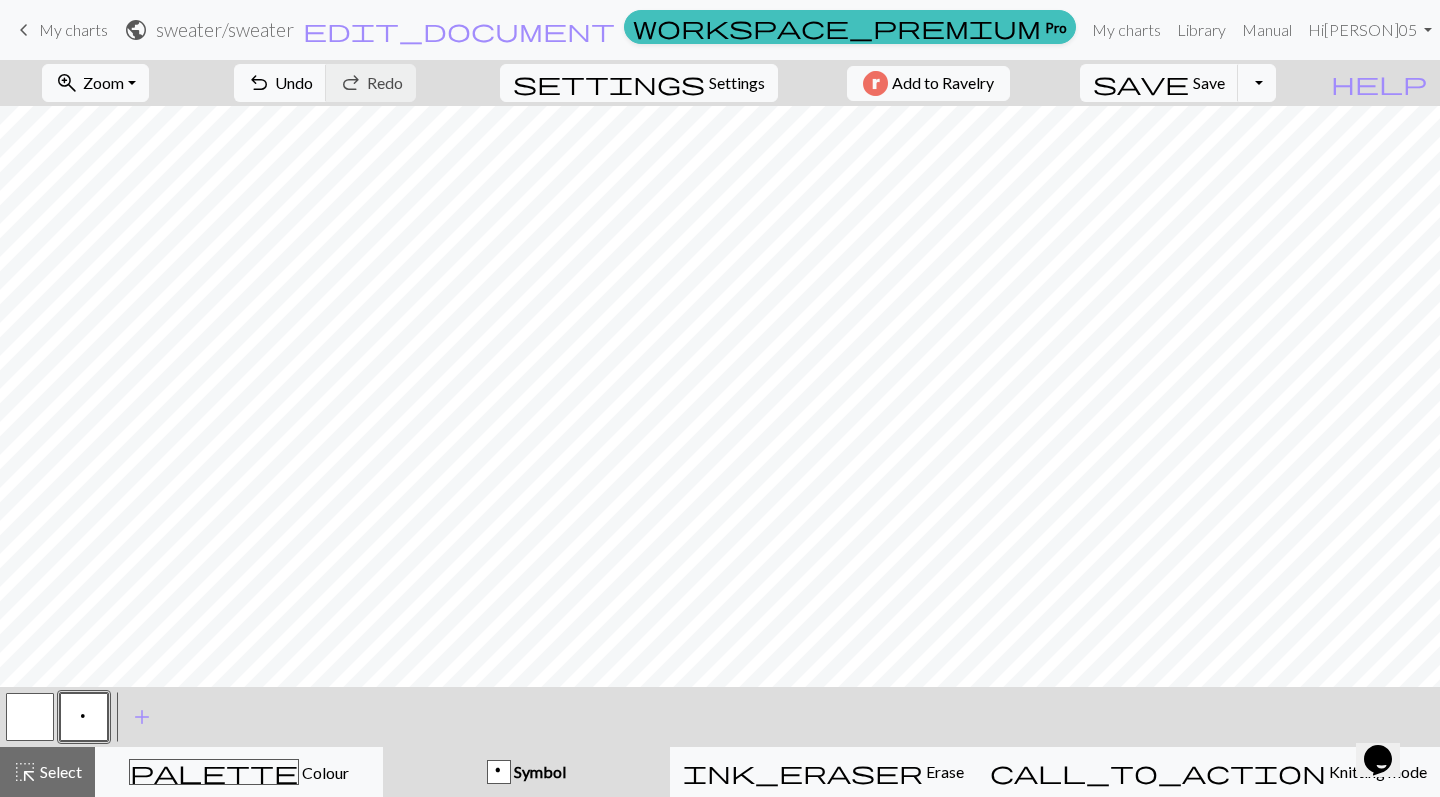 click at bounding box center (30, 717) 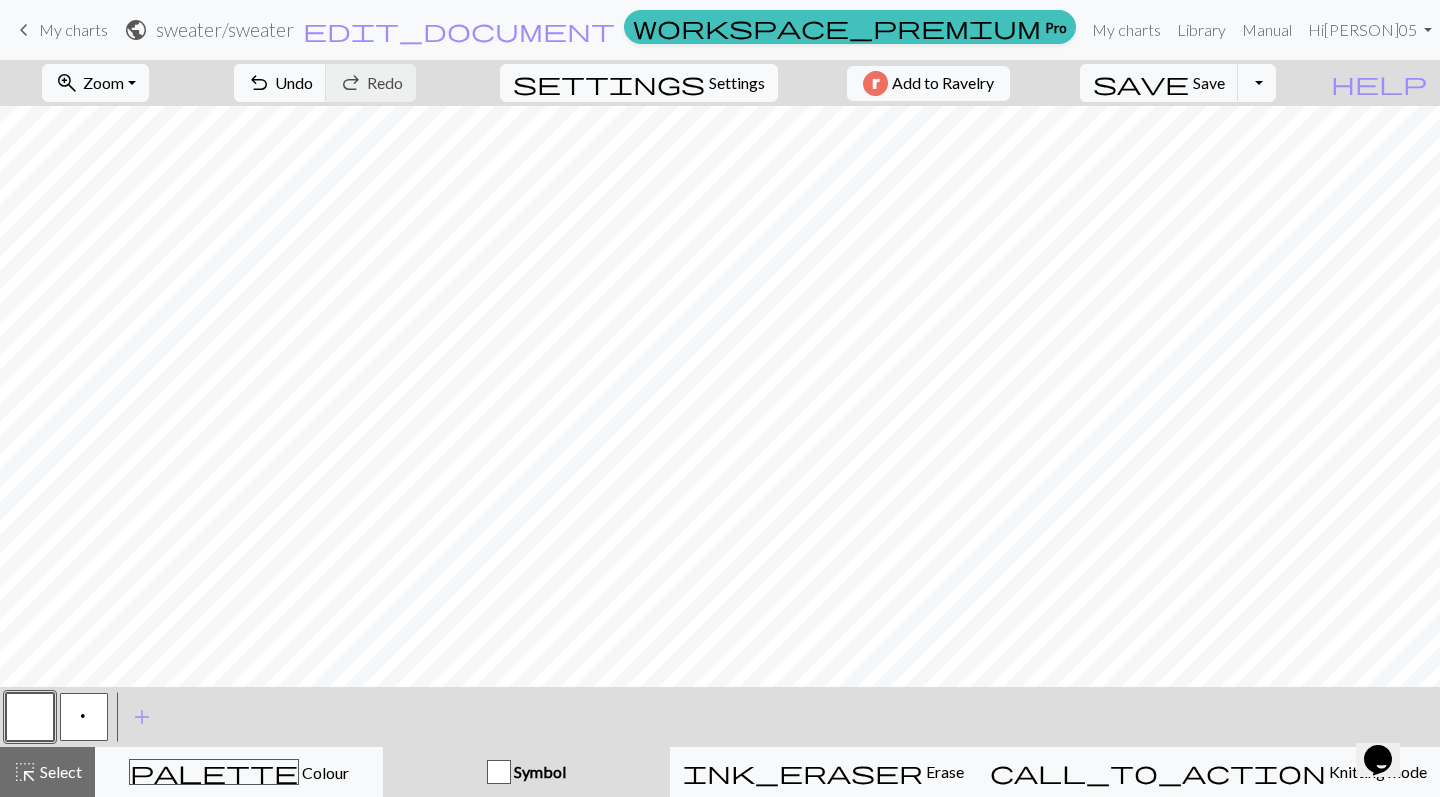 click on "p" at bounding box center [84, 719] 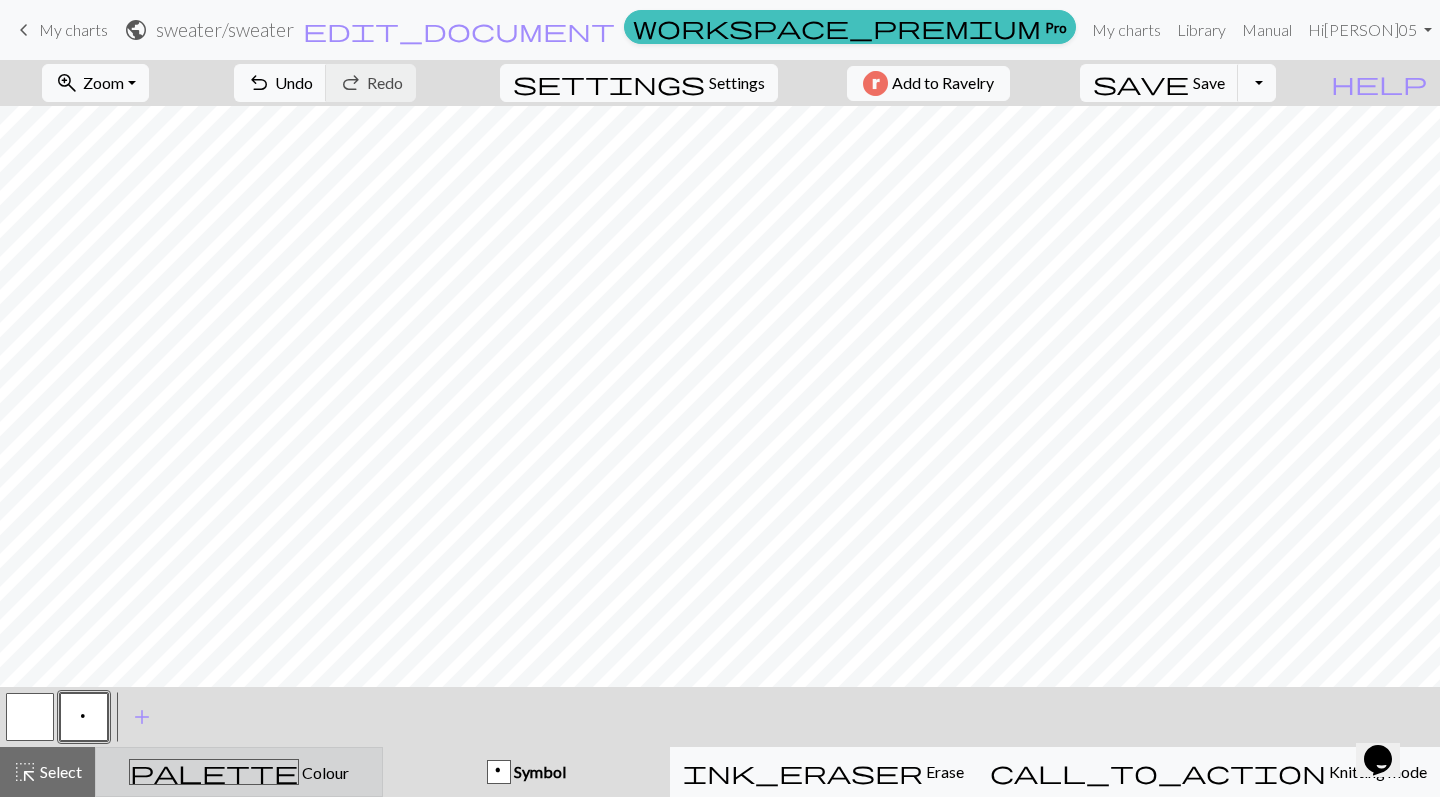click on "palette   Colour   Colour" at bounding box center [239, 772] 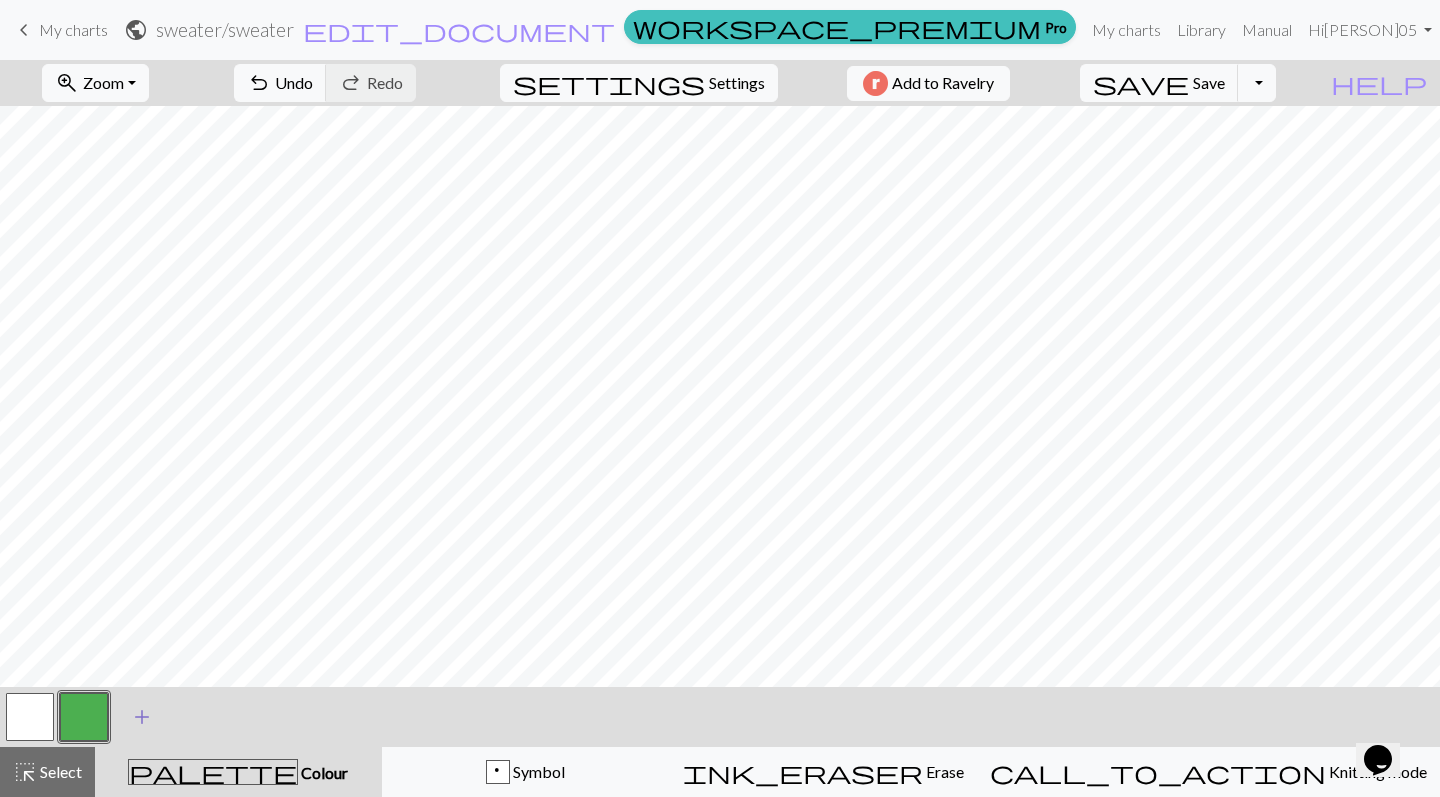 click on "add" at bounding box center [142, 717] 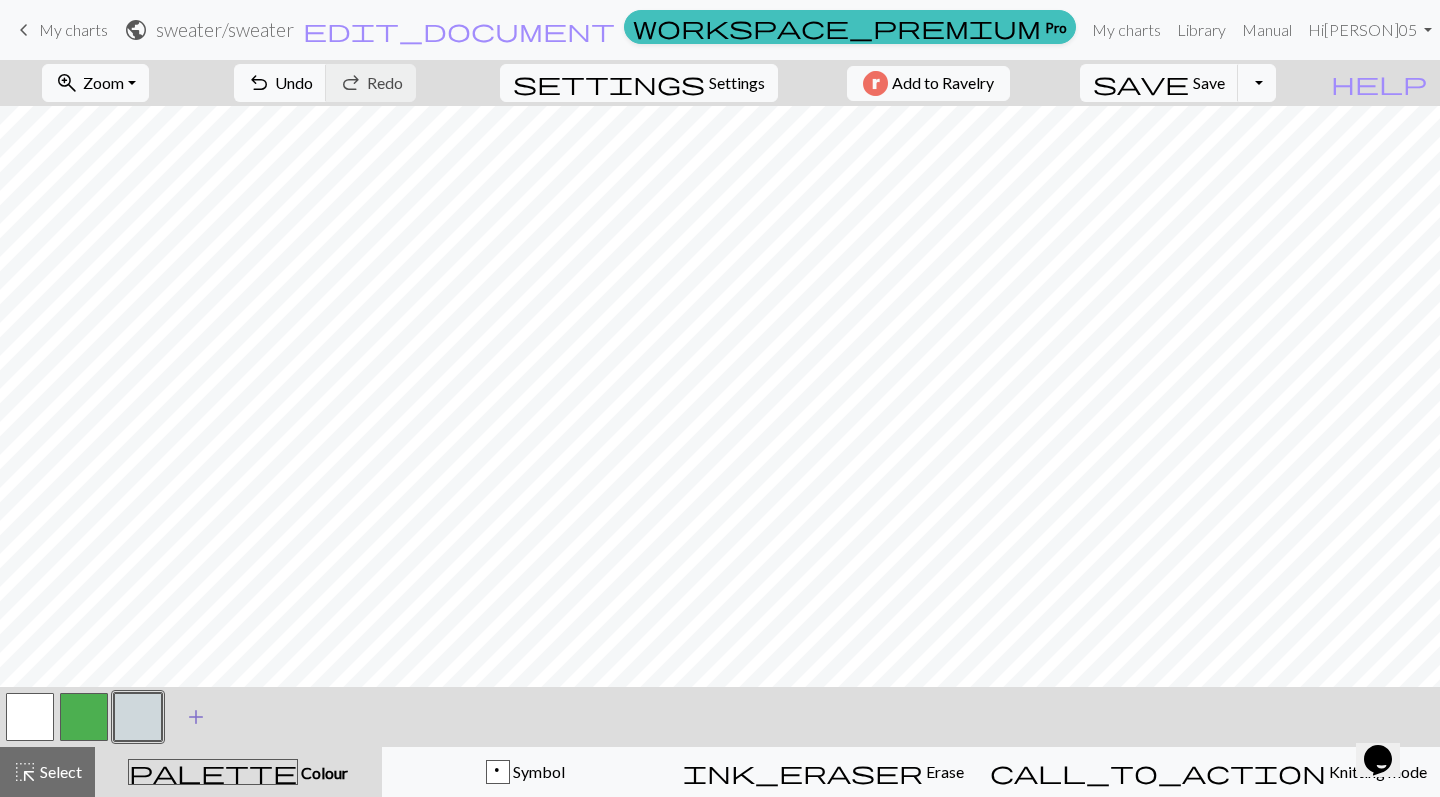 click on "Edit colour Name CC2 Use advanced picker workspace_premium Become a Pro user   to  use advanced picker Reorder arrow_back Move left arrow_forward Move right workspace_premium Become a Pro user   to  reorder colours Delete Done Cancel" at bounding box center (720, 398) 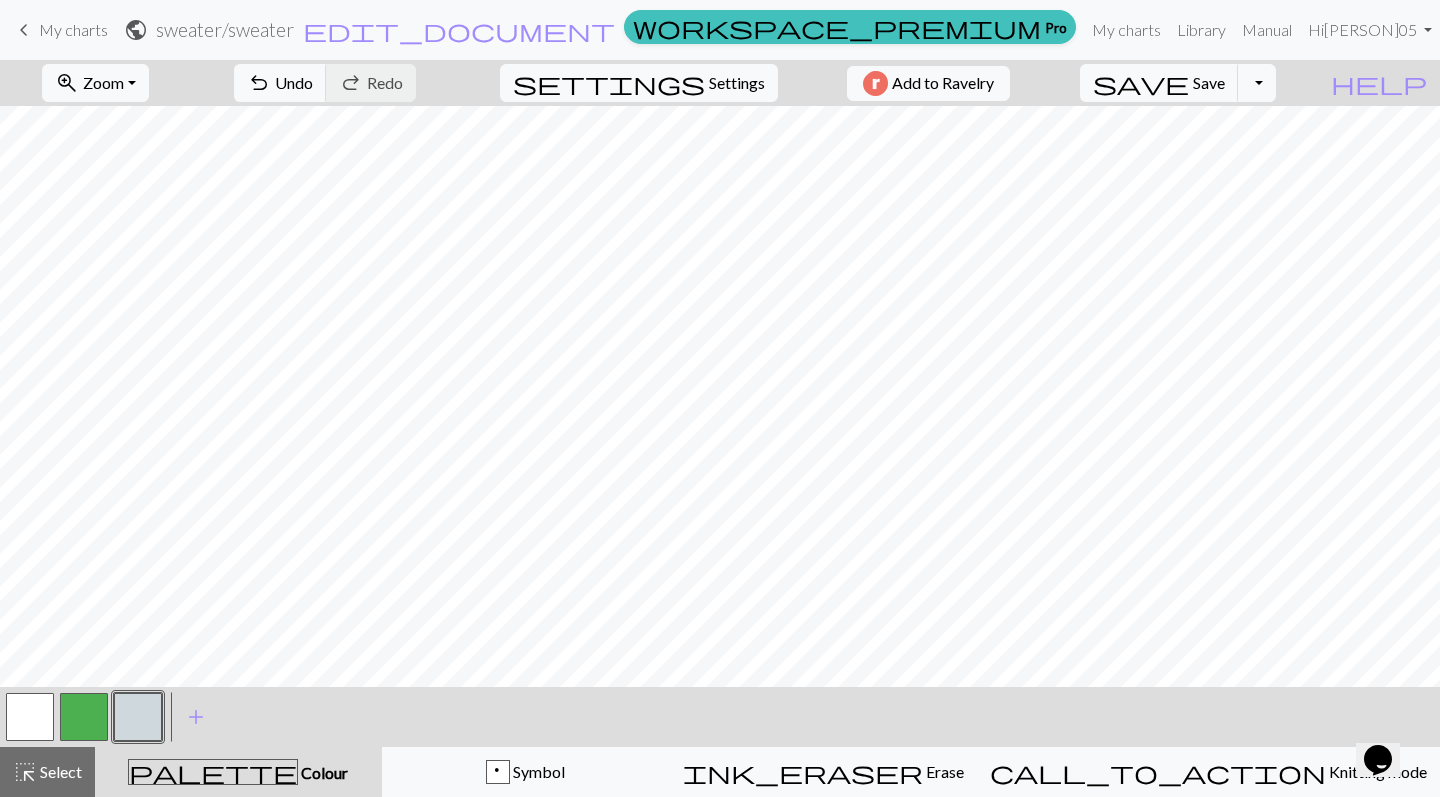 click at bounding box center [138, 717] 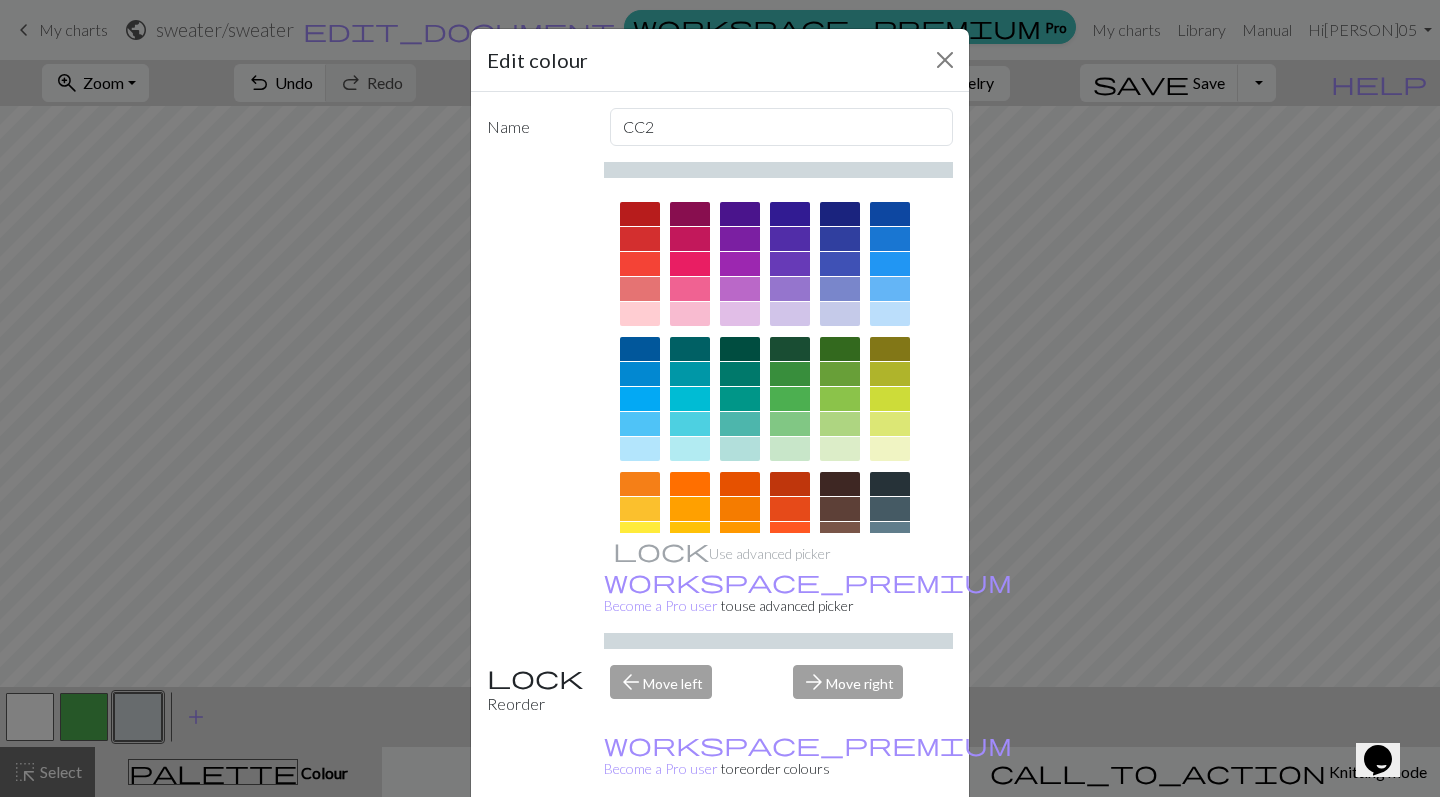 click at bounding box center (840, 424) 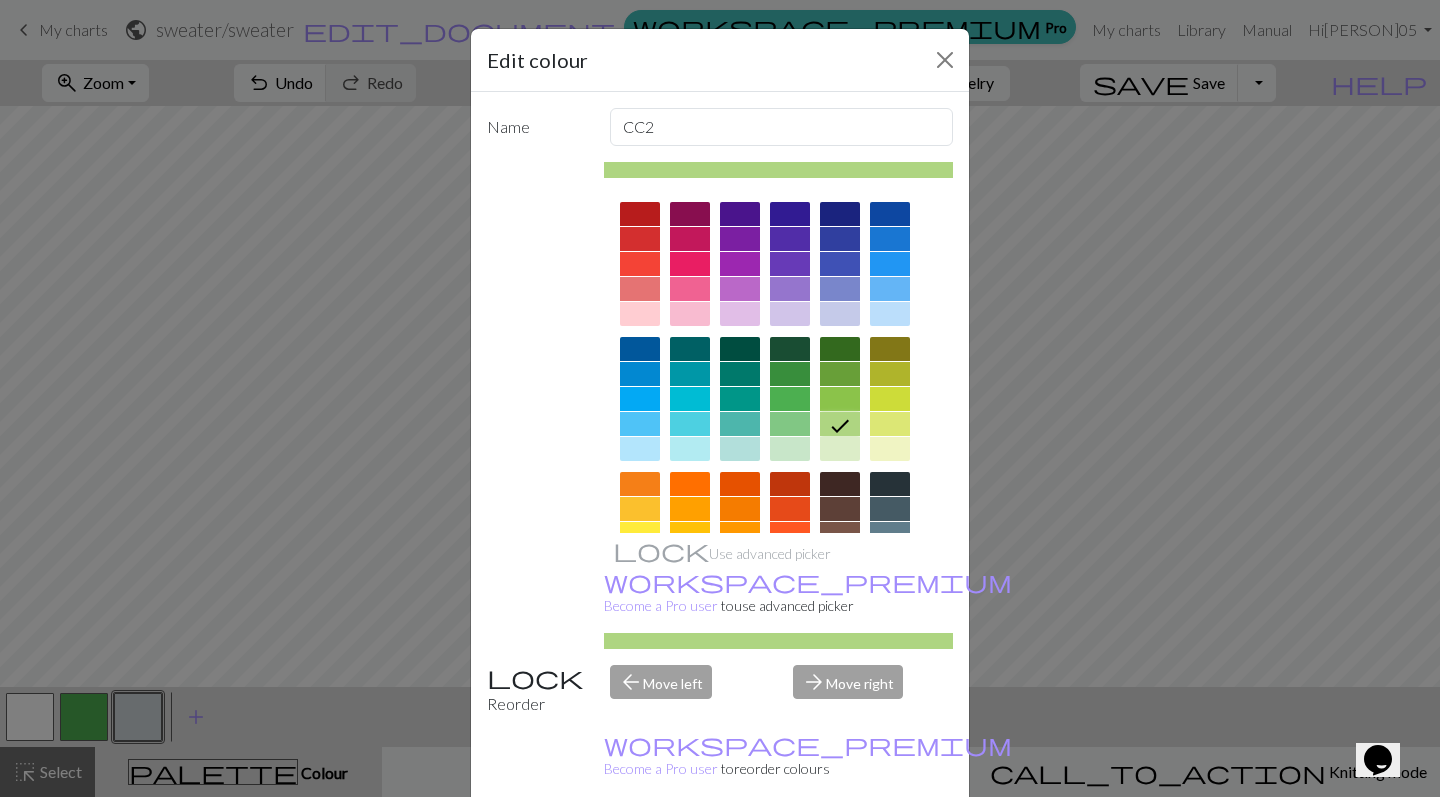 click on "Done" at bounding box center (840, 848) 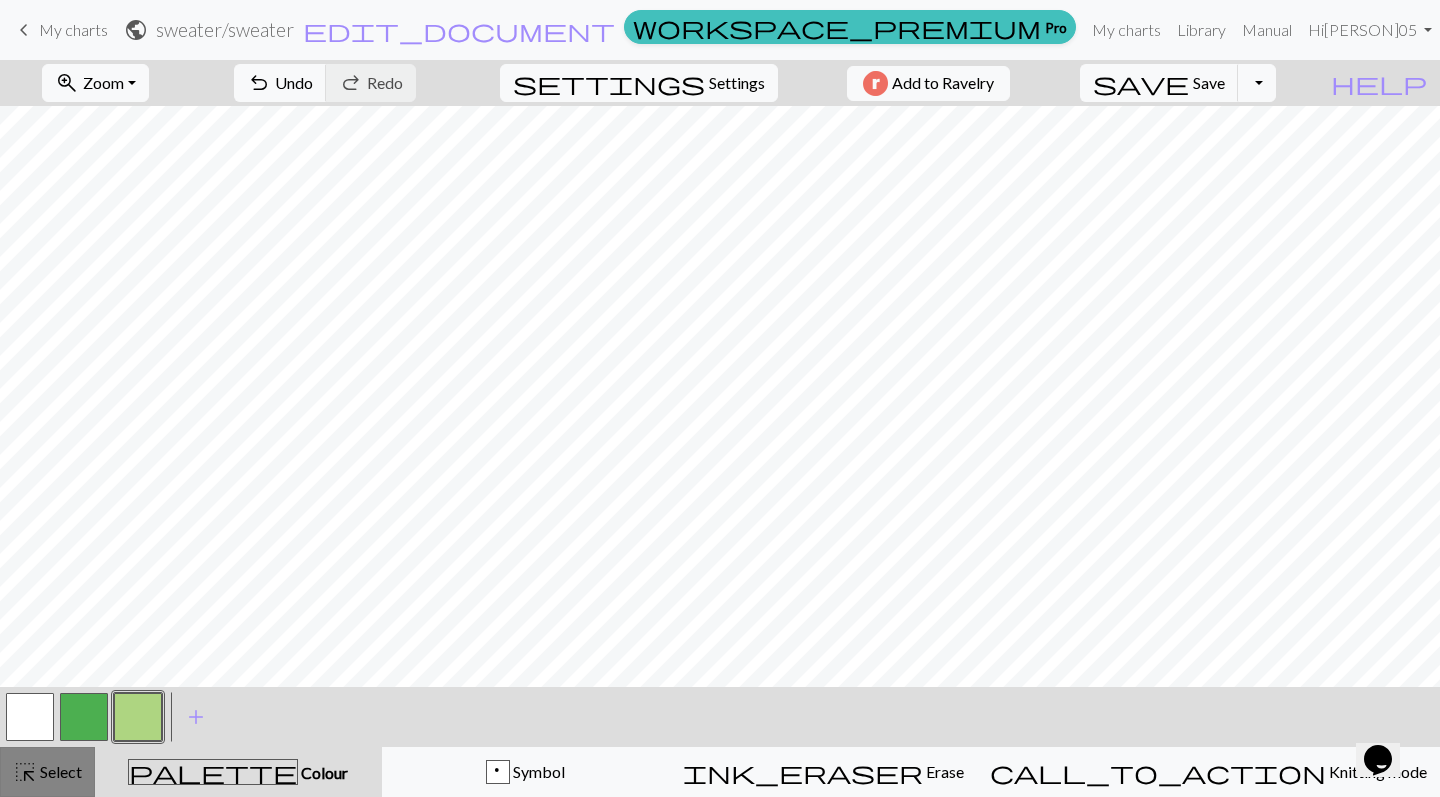 click on "Select" at bounding box center (59, 771) 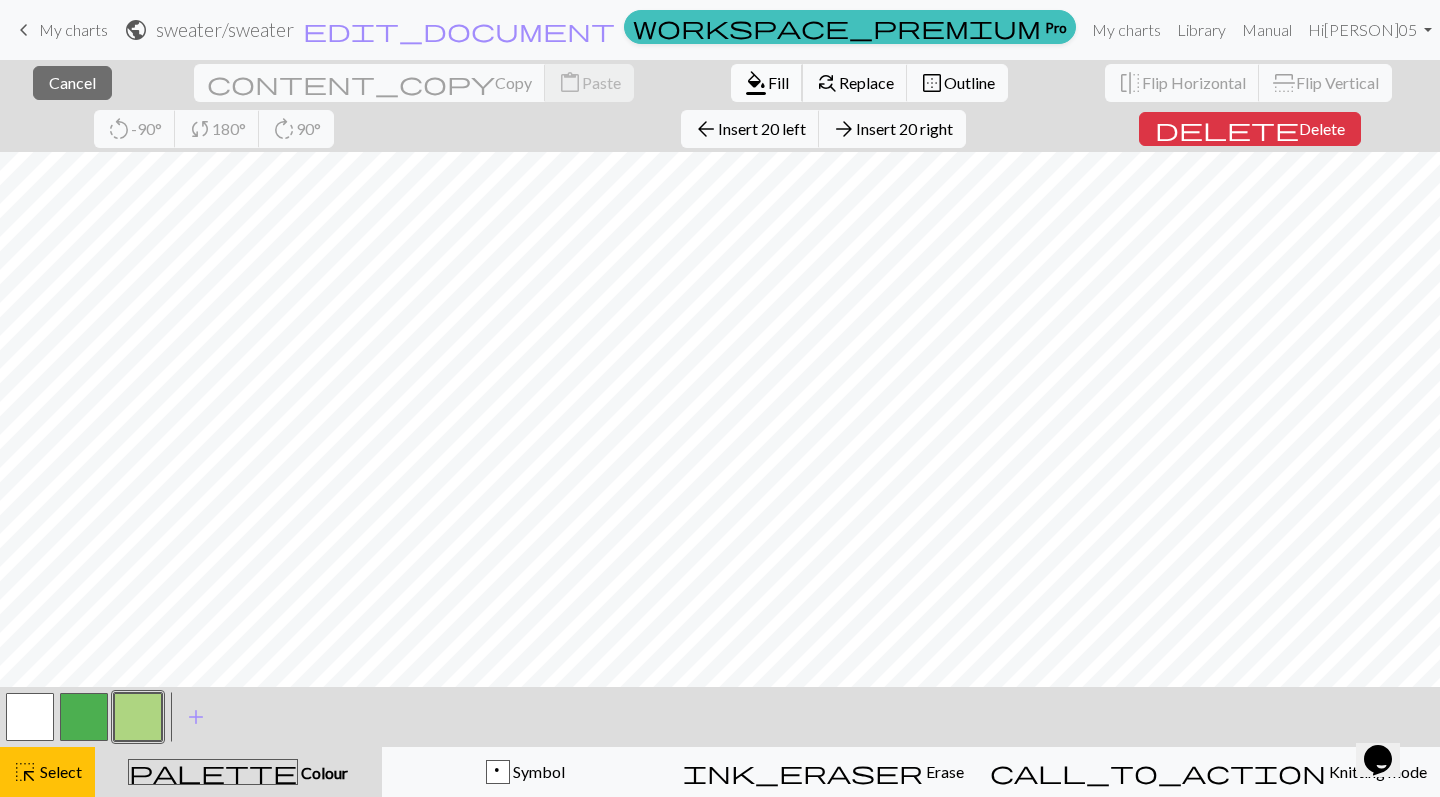 click on "format_color_fill" at bounding box center [756, 83] 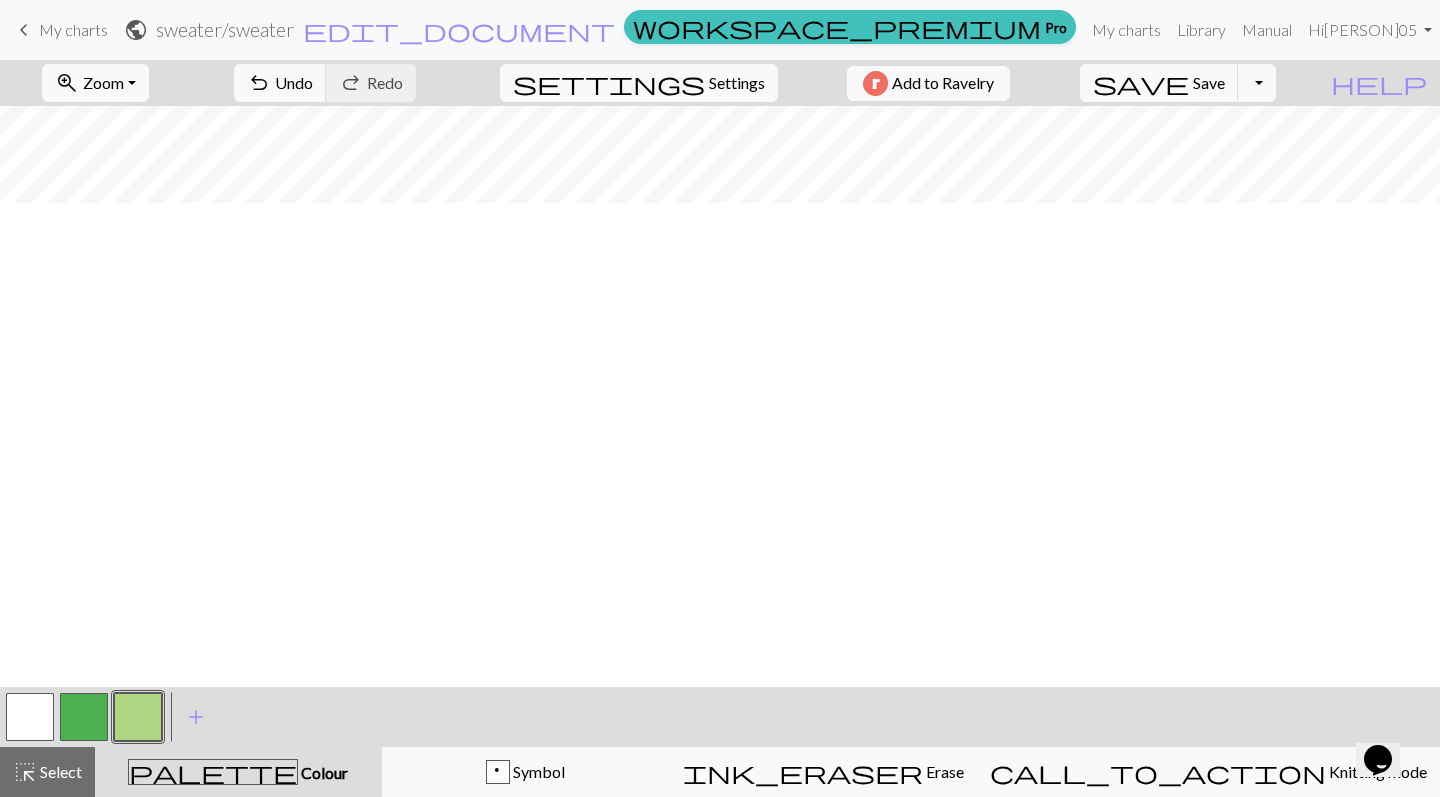 scroll, scrollTop: 0, scrollLeft: 0, axis: both 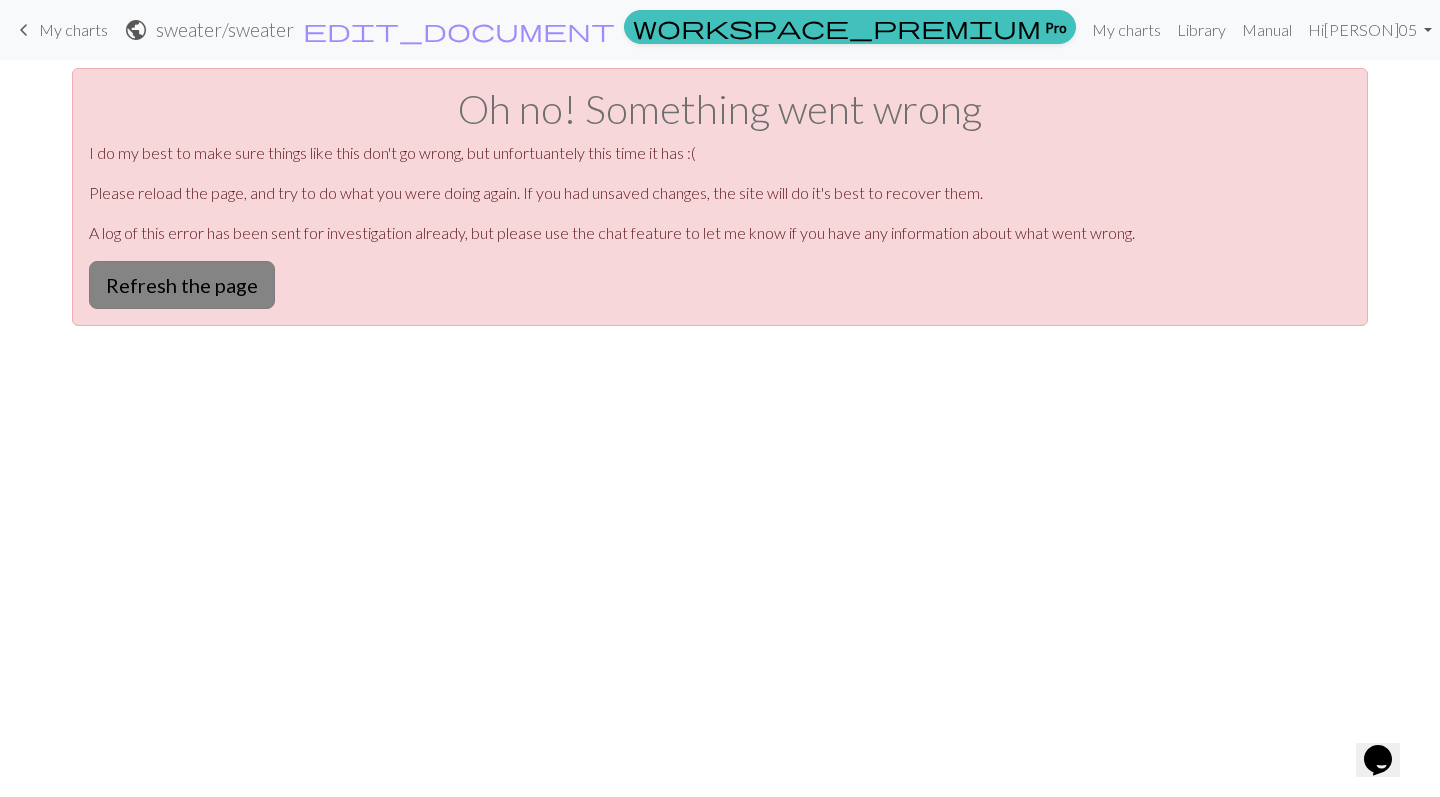 click on "Refresh the page" at bounding box center [182, 285] 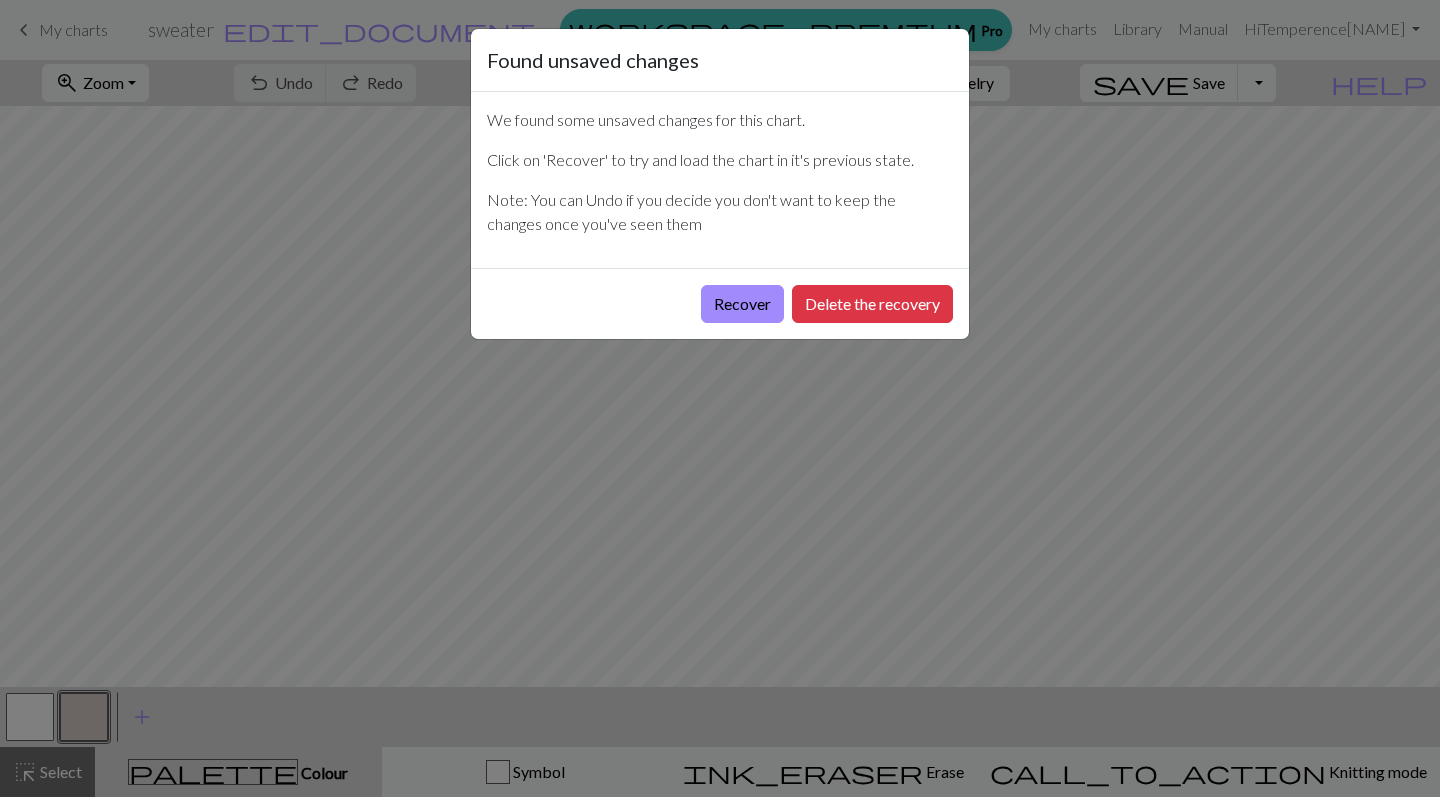 scroll, scrollTop: 0, scrollLeft: 0, axis: both 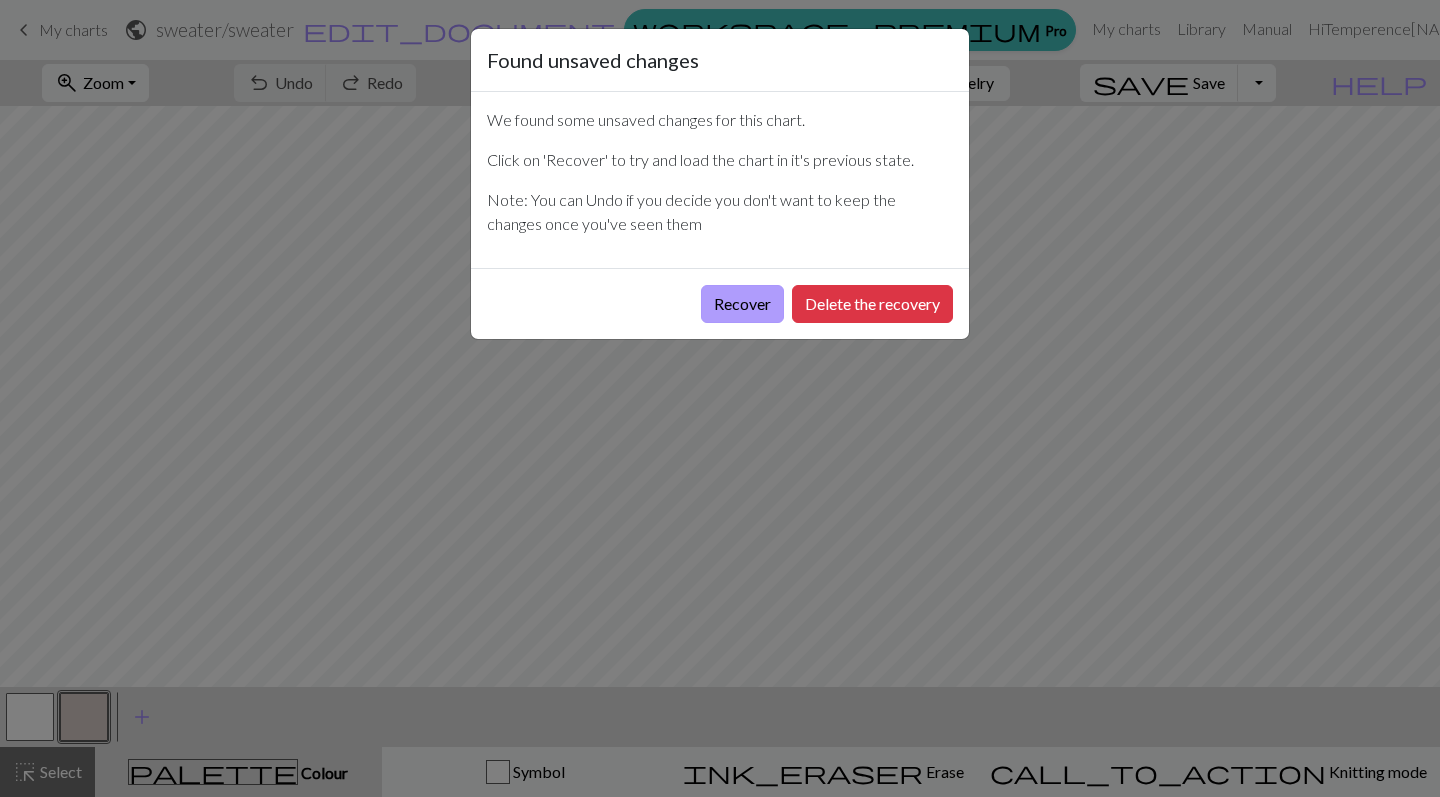 click on "Recover" at bounding box center (742, 304) 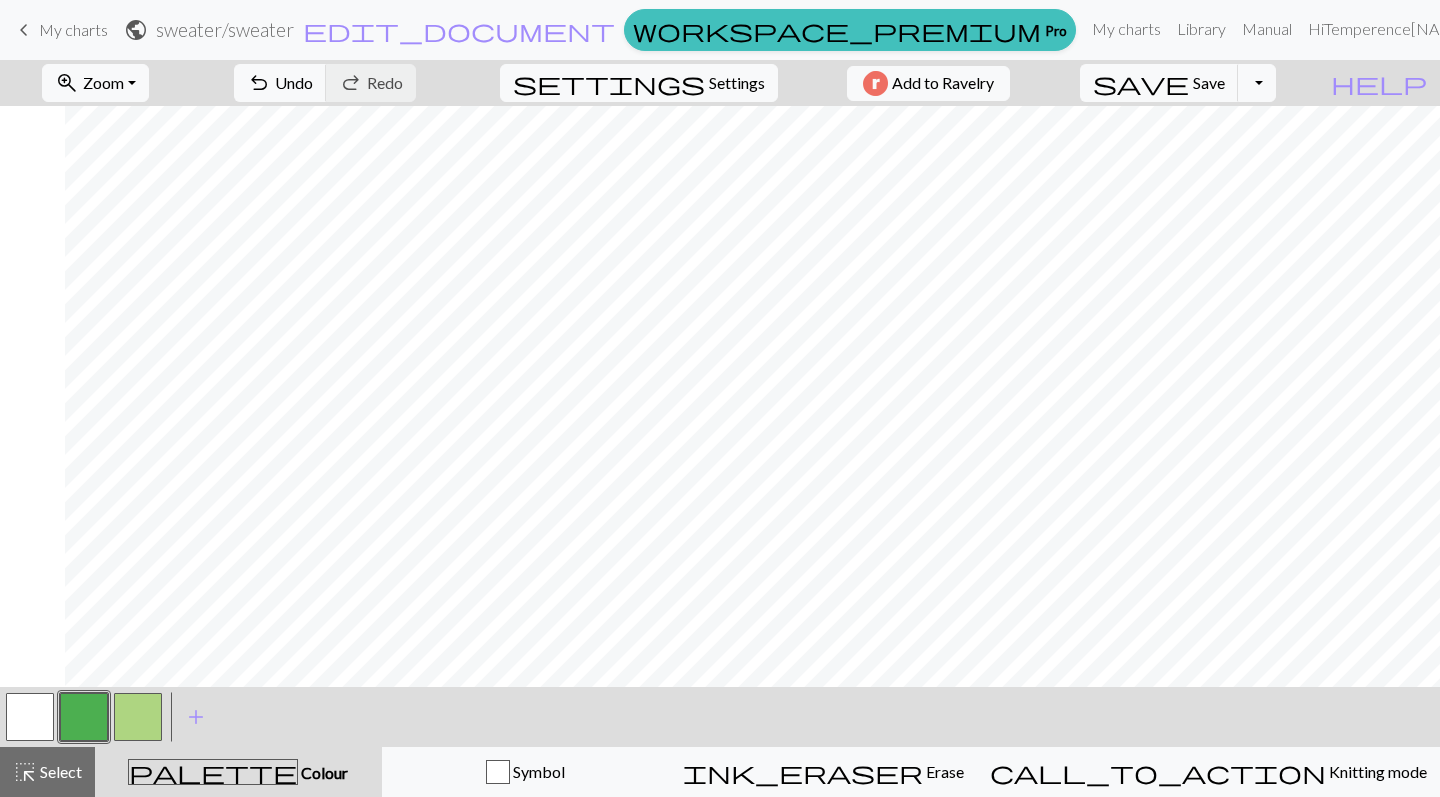 scroll, scrollTop: 214, scrollLeft: 1660, axis: both 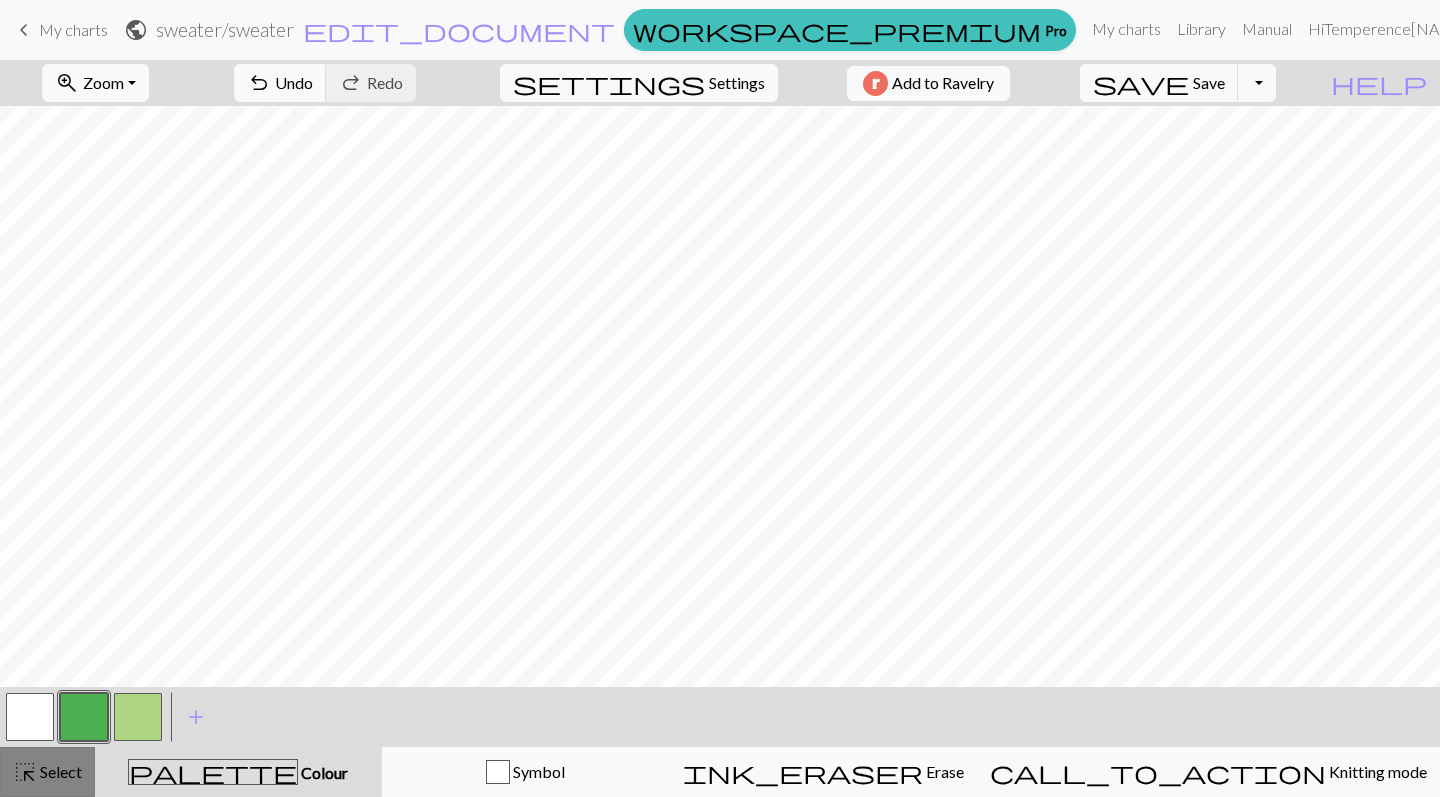 click on "highlight_alt" at bounding box center [25, 772] 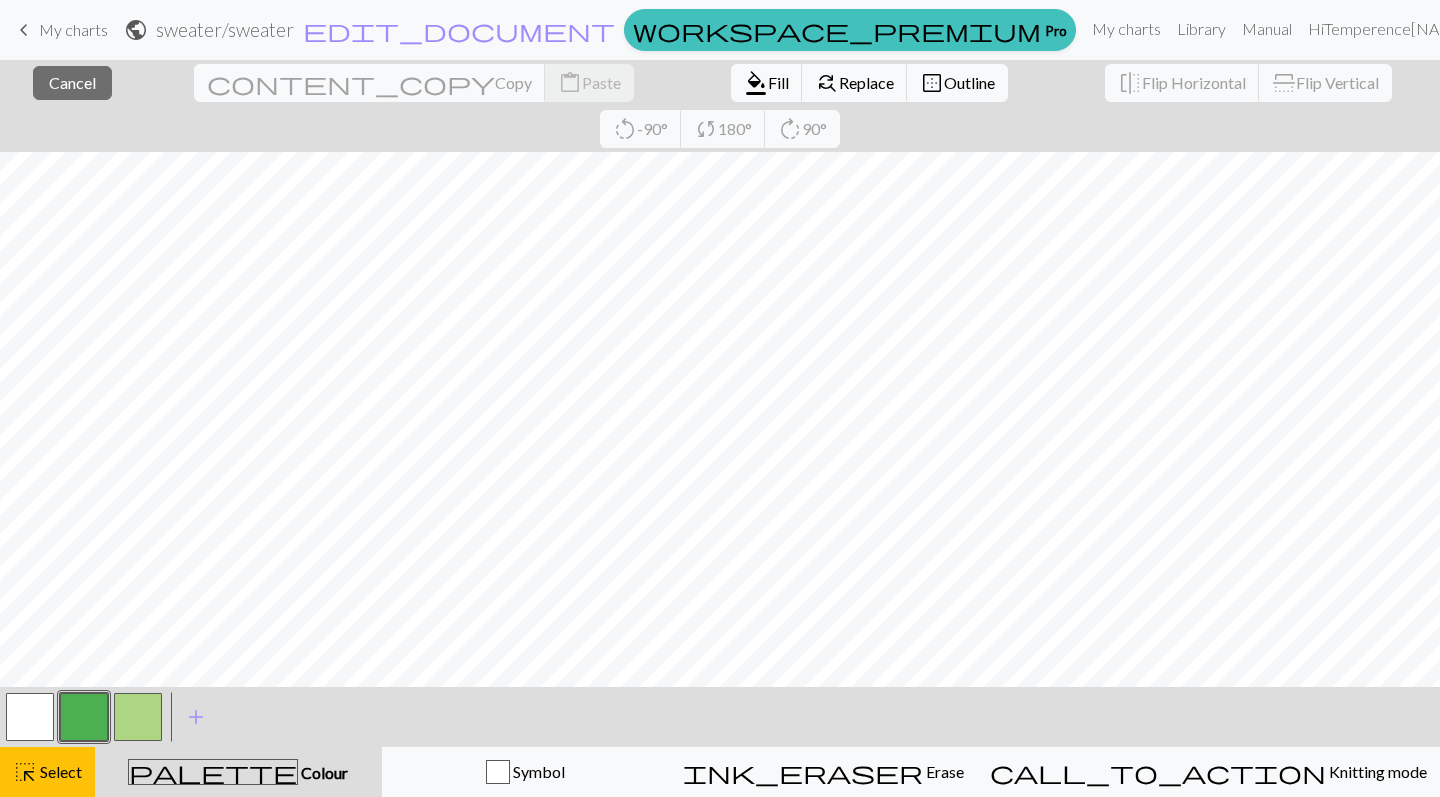 click at bounding box center (30, 717) 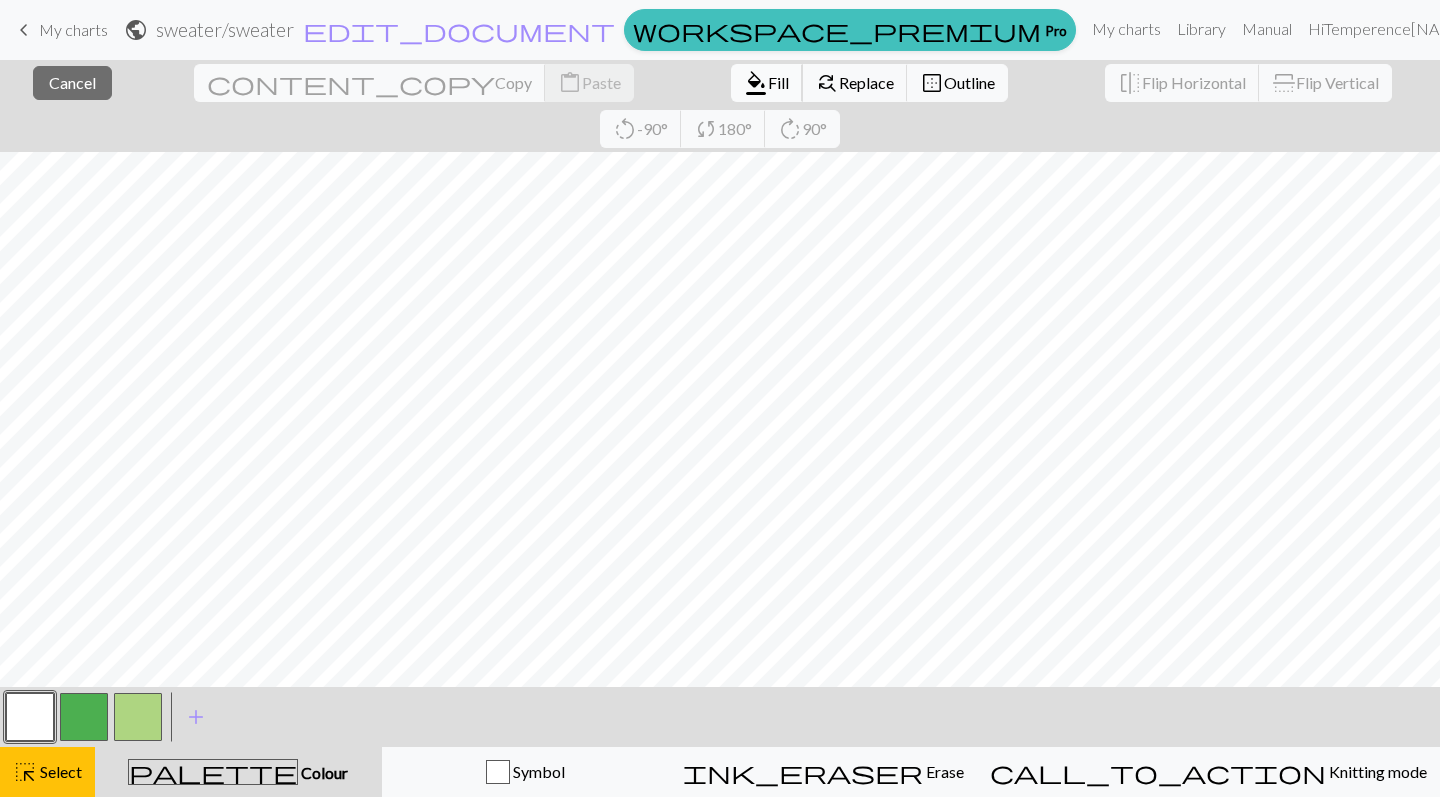 click on "Fill" at bounding box center [778, 82] 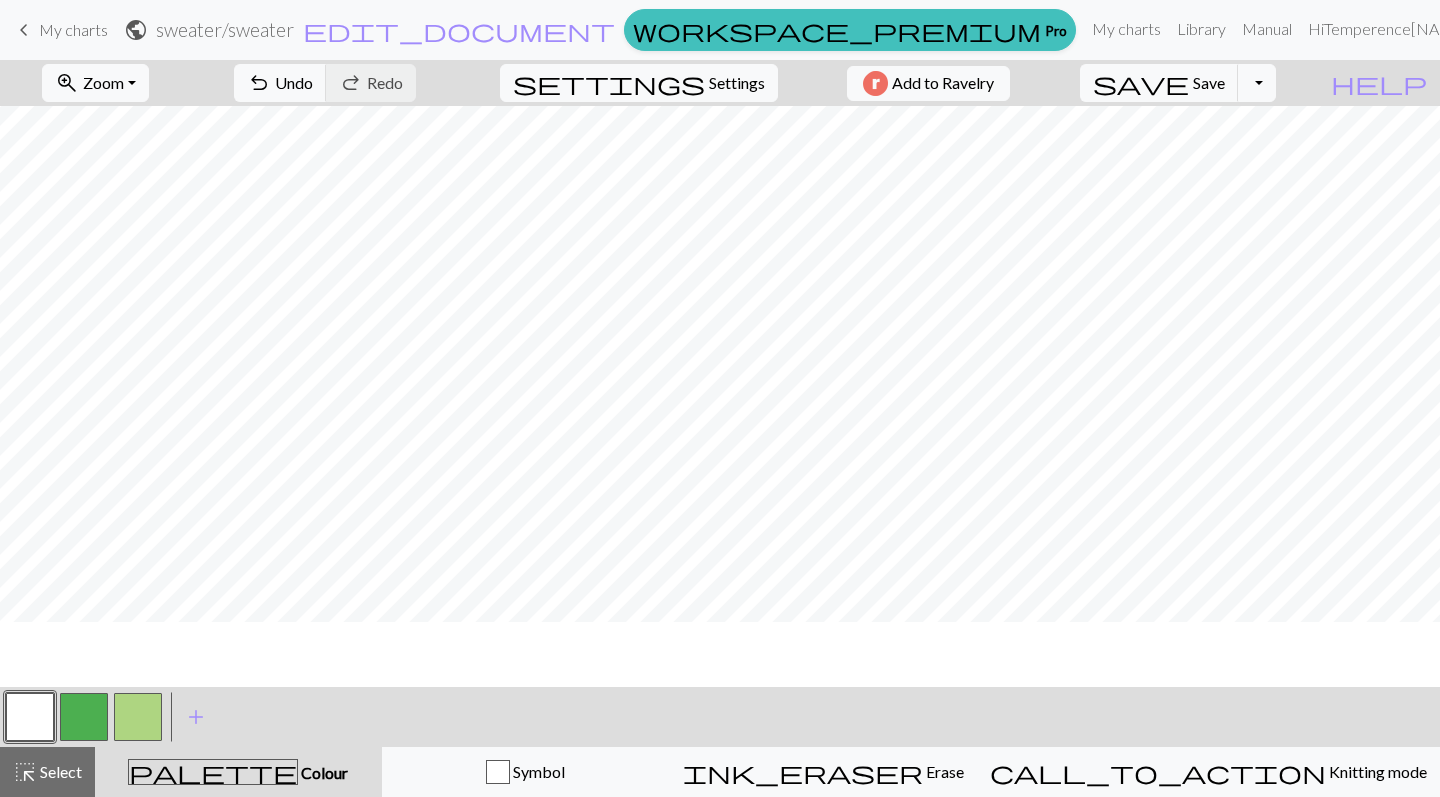 scroll, scrollTop: -1, scrollLeft: 1660, axis: both 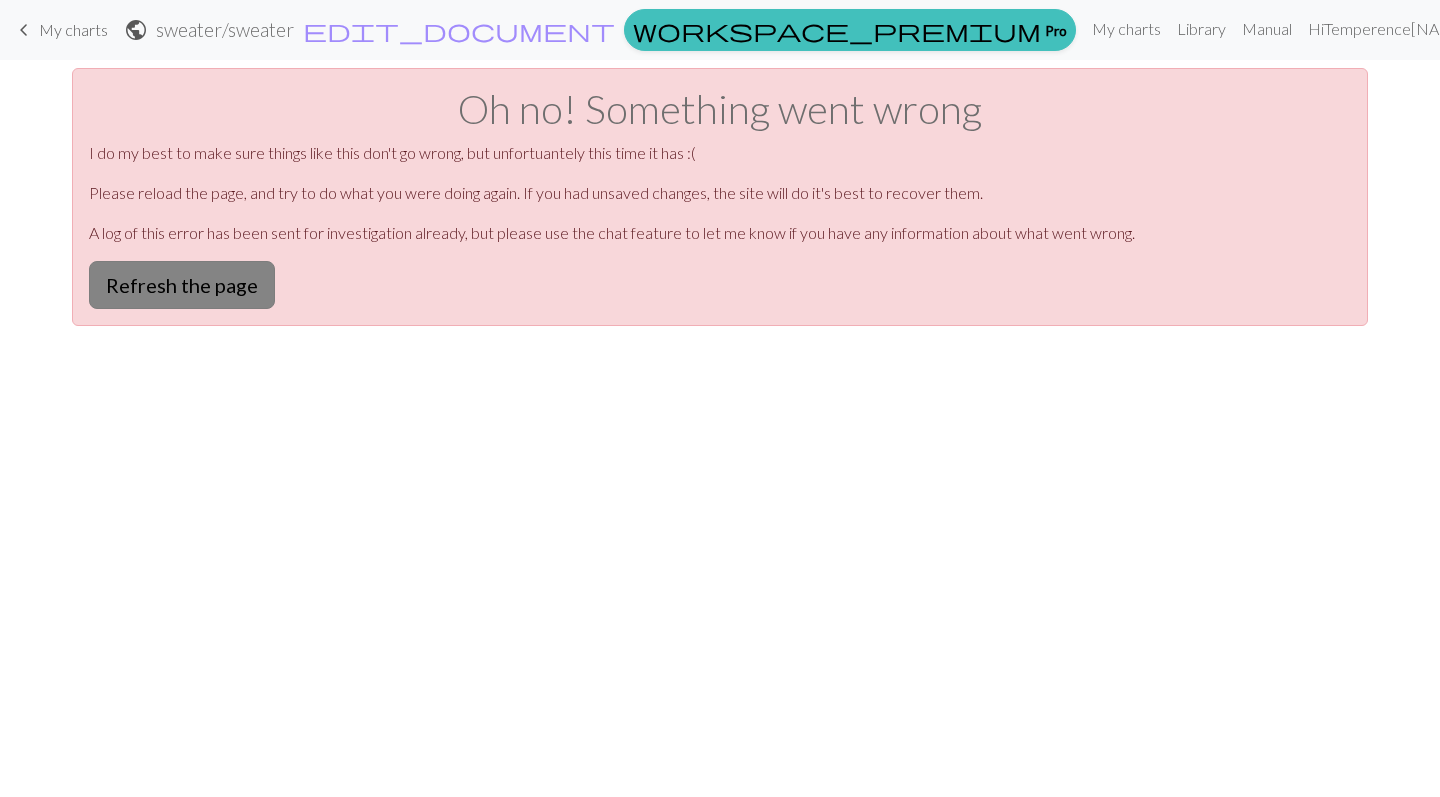click on "Refresh the page" at bounding box center (182, 285) 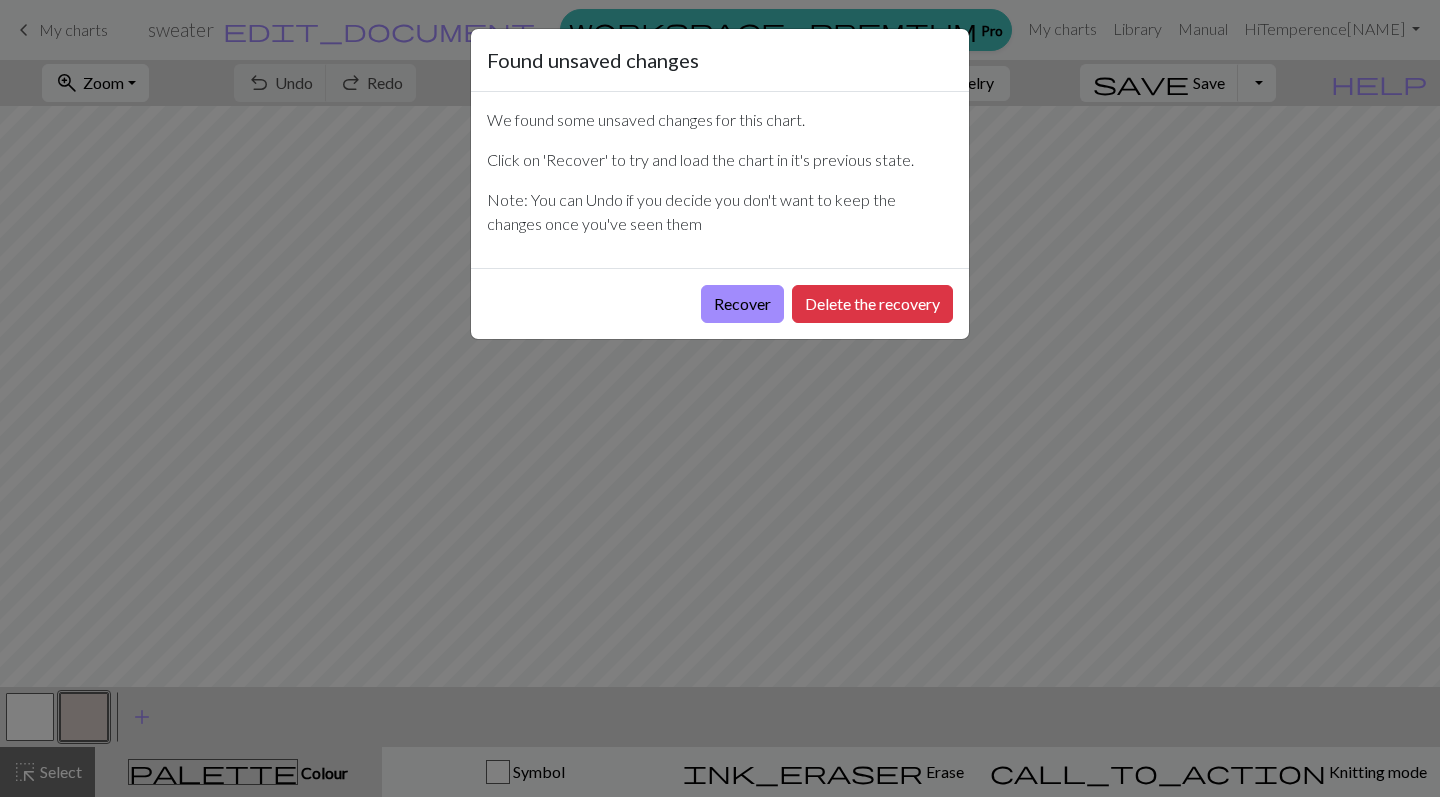 scroll, scrollTop: 0, scrollLeft: 0, axis: both 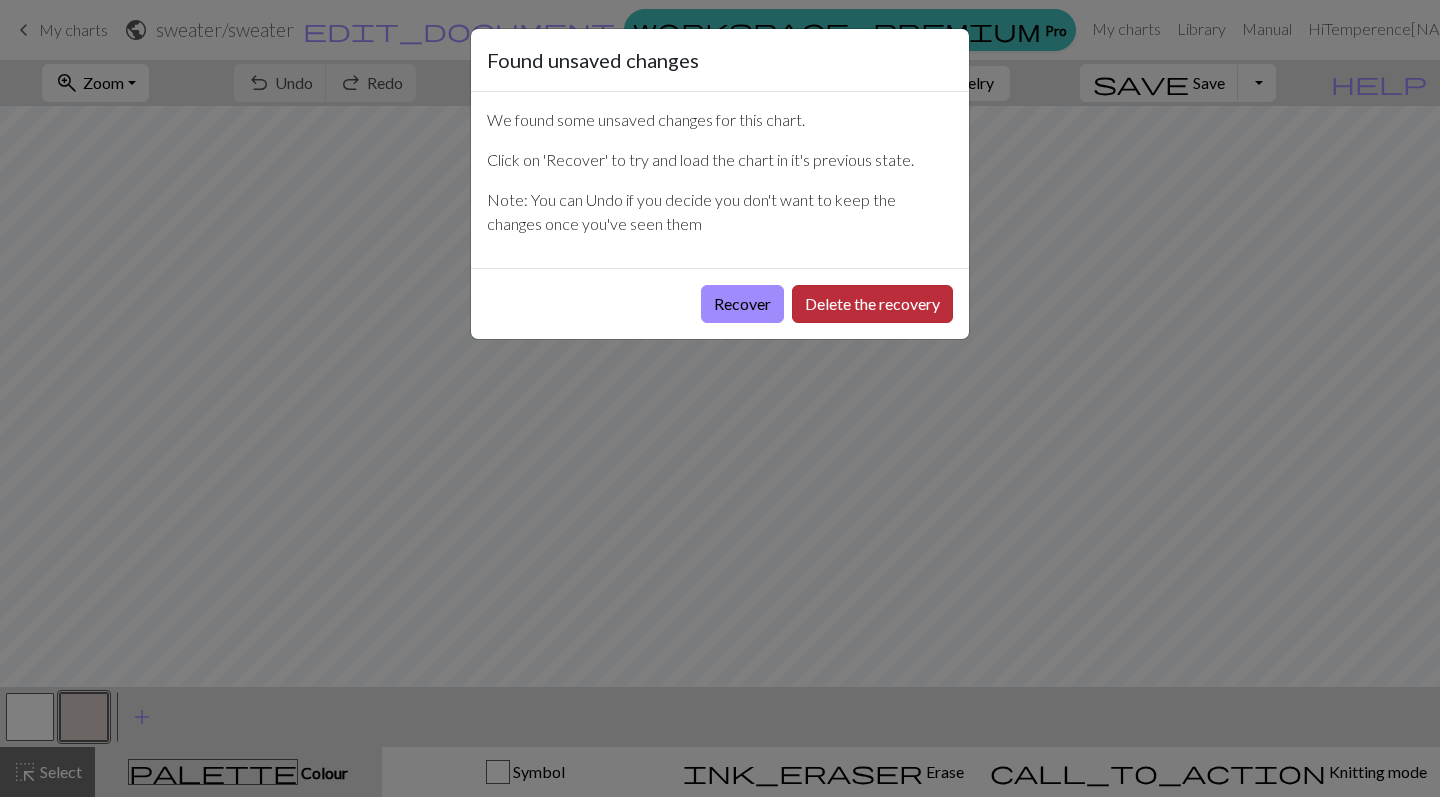 click on "Delete the recovery" at bounding box center [872, 304] 